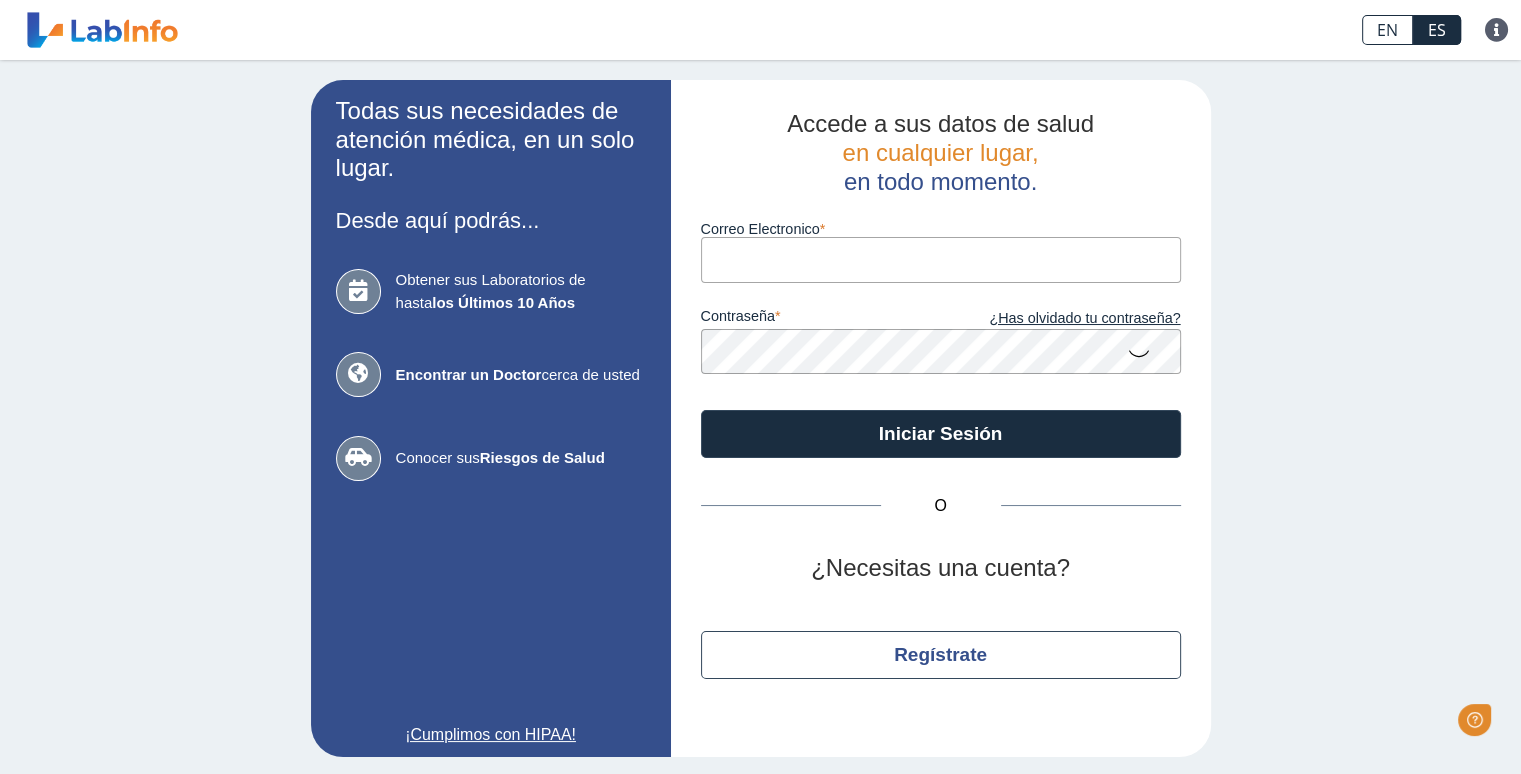 scroll, scrollTop: 0, scrollLeft: 0, axis: both 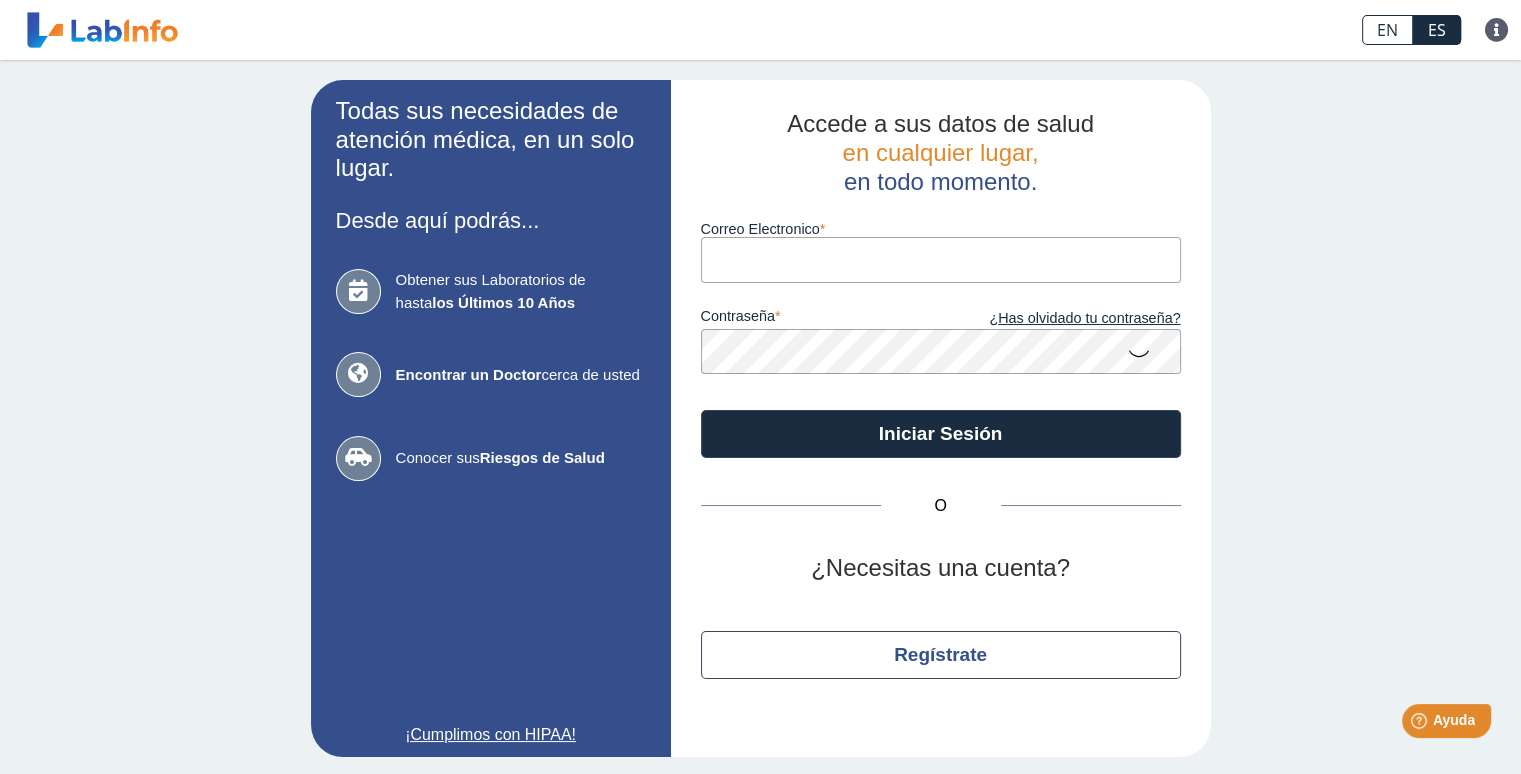 click on "Correo Electronico" at bounding box center (941, 259) 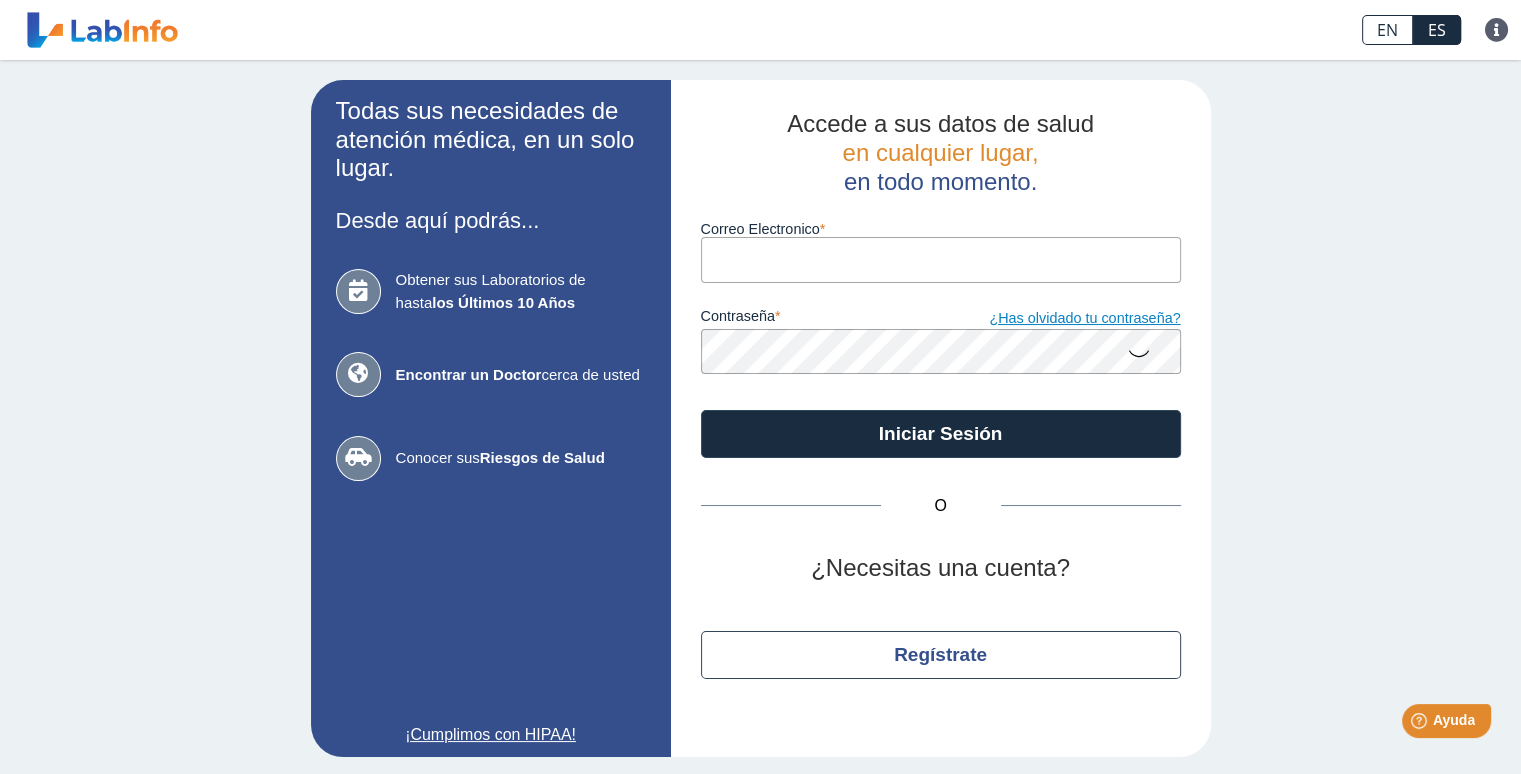 type on "[EMAIL]" 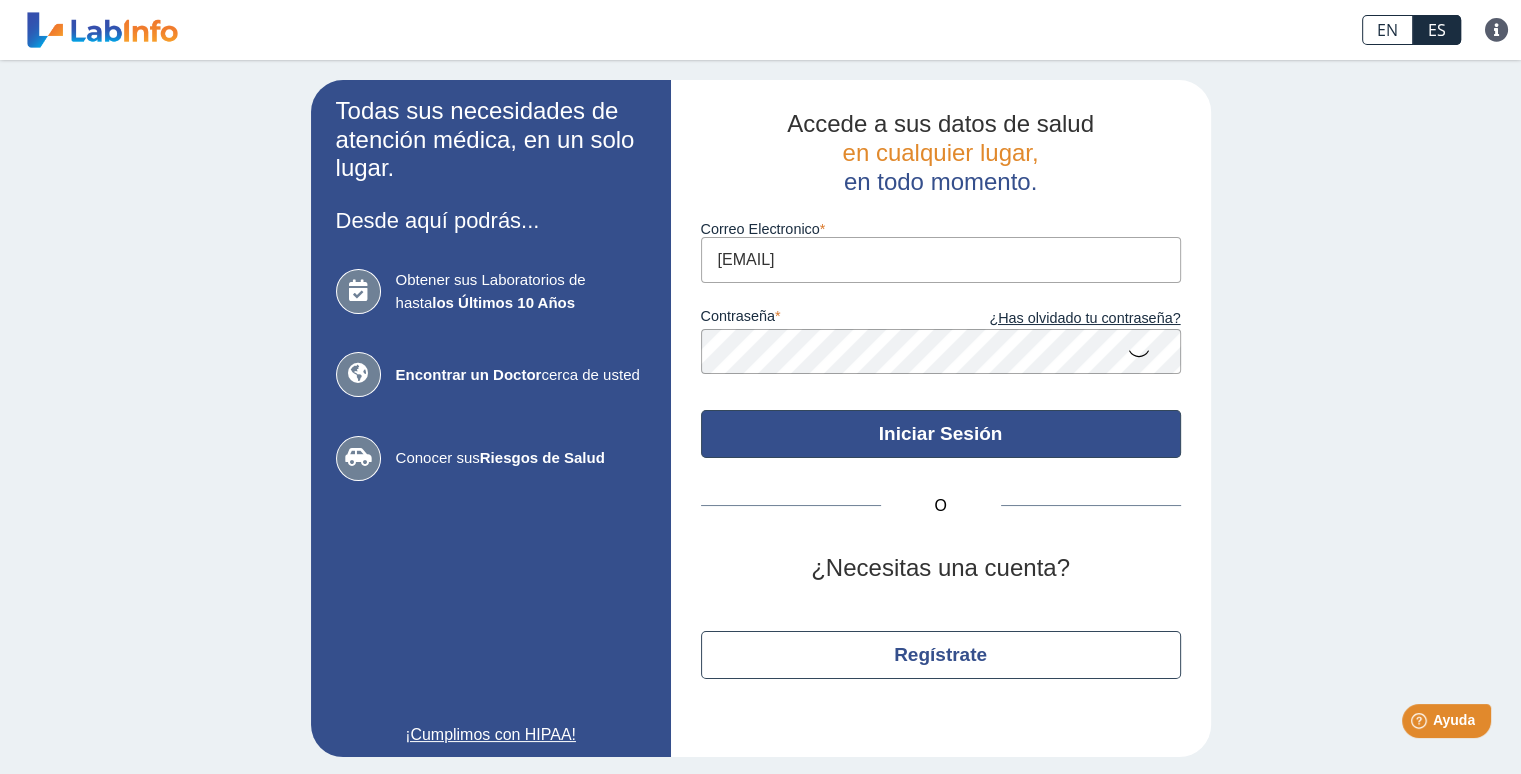 click on "Iniciar Sesión" 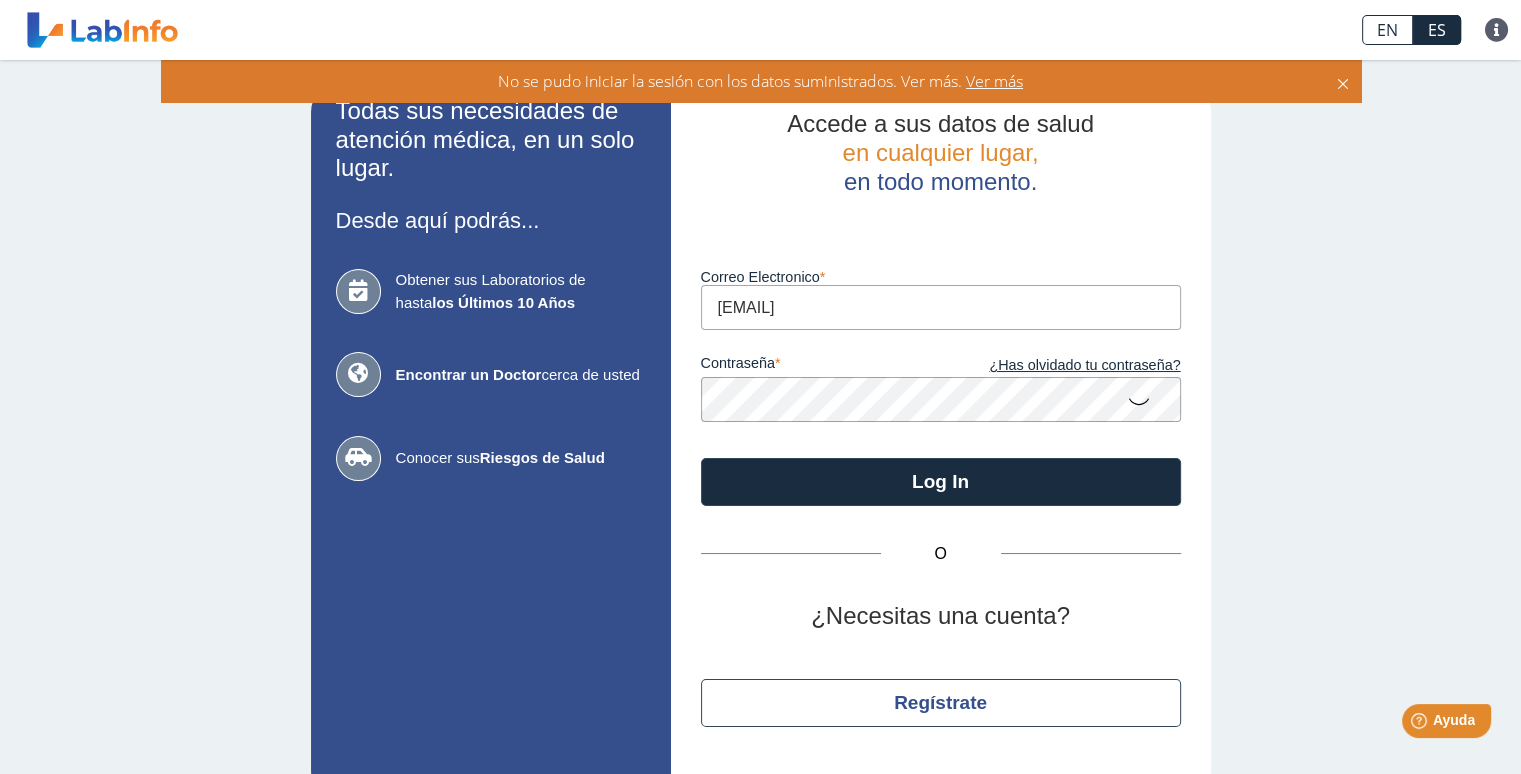 click 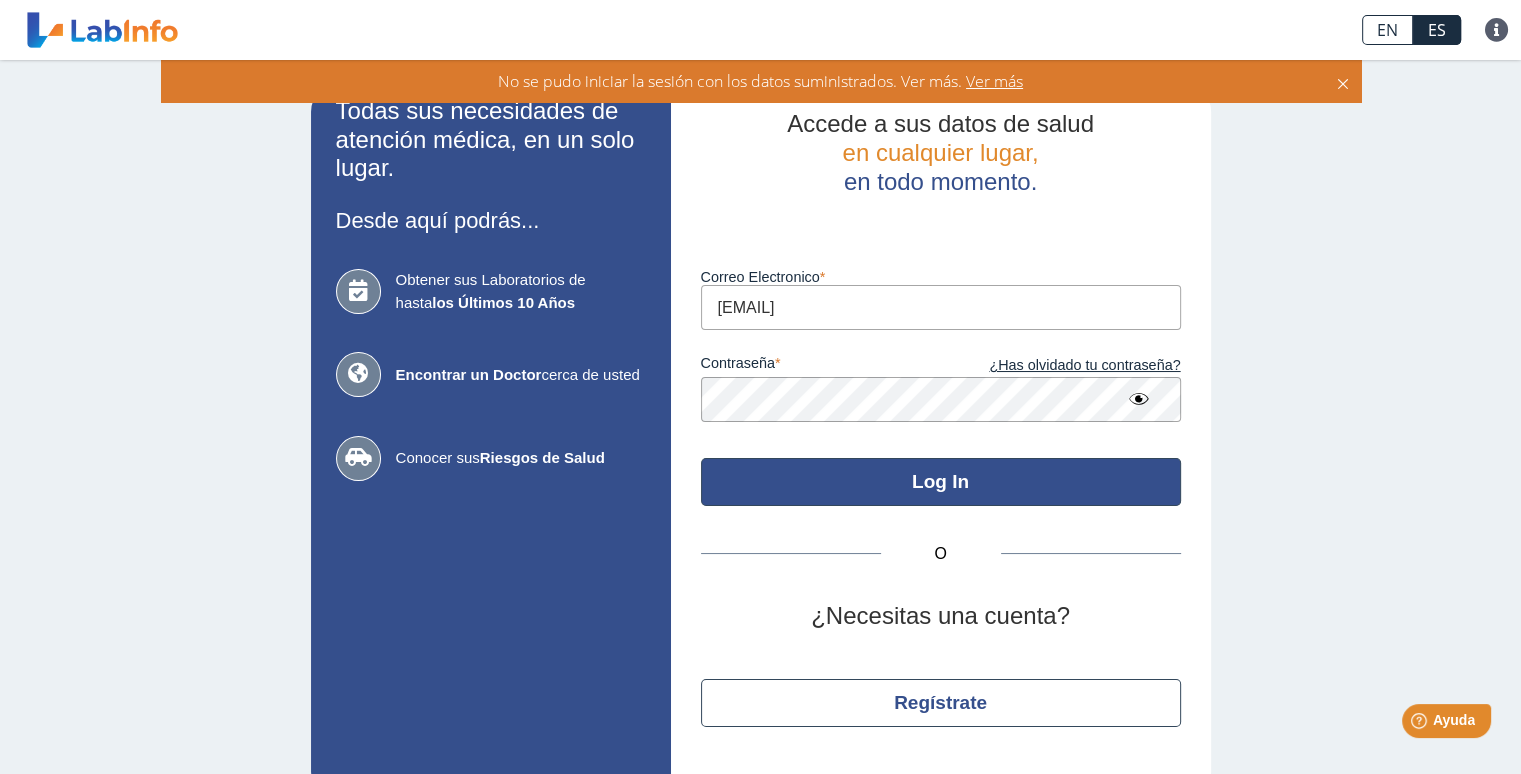 click on "Log In" 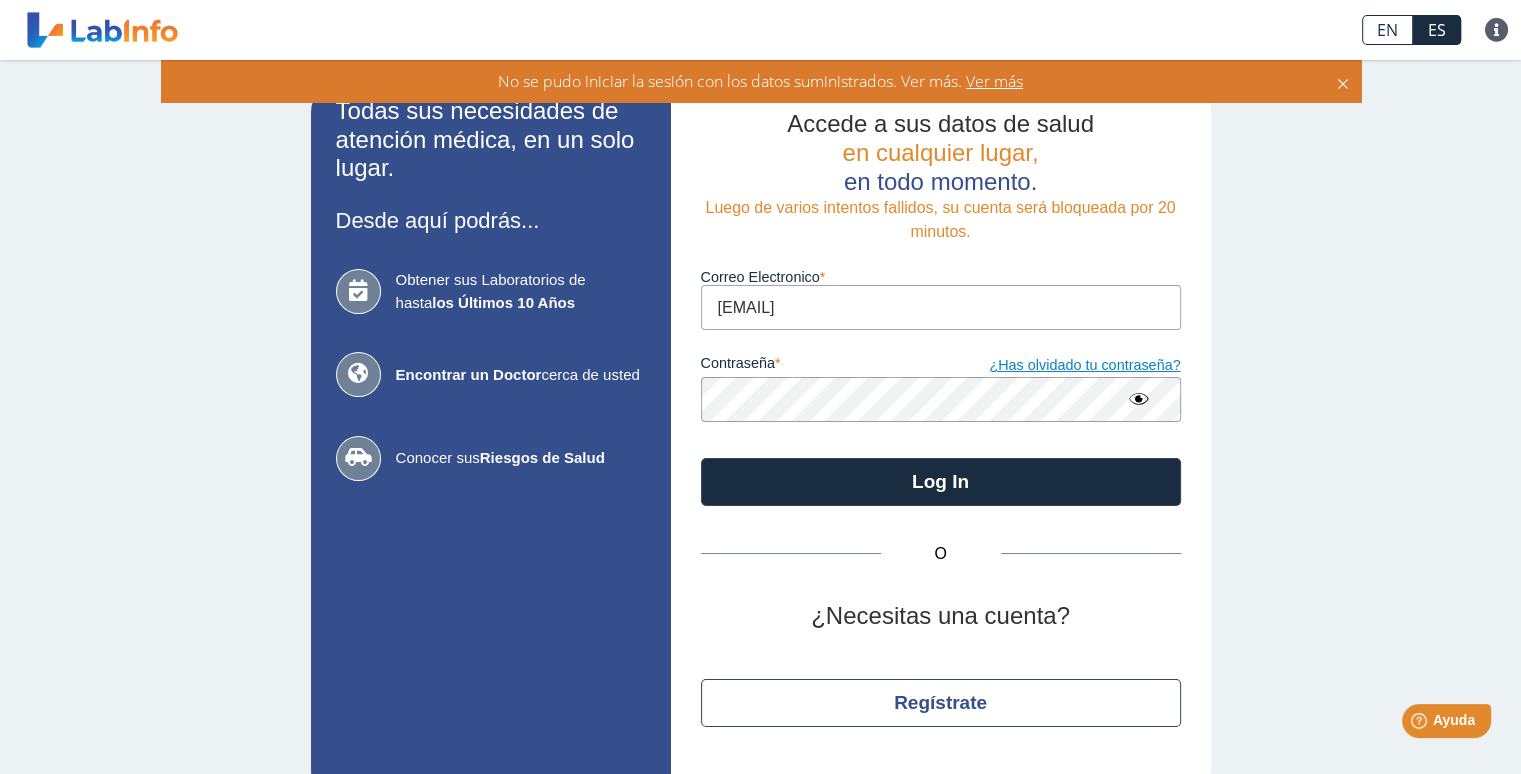 click on "¿Has olvidado tu contraseña?" 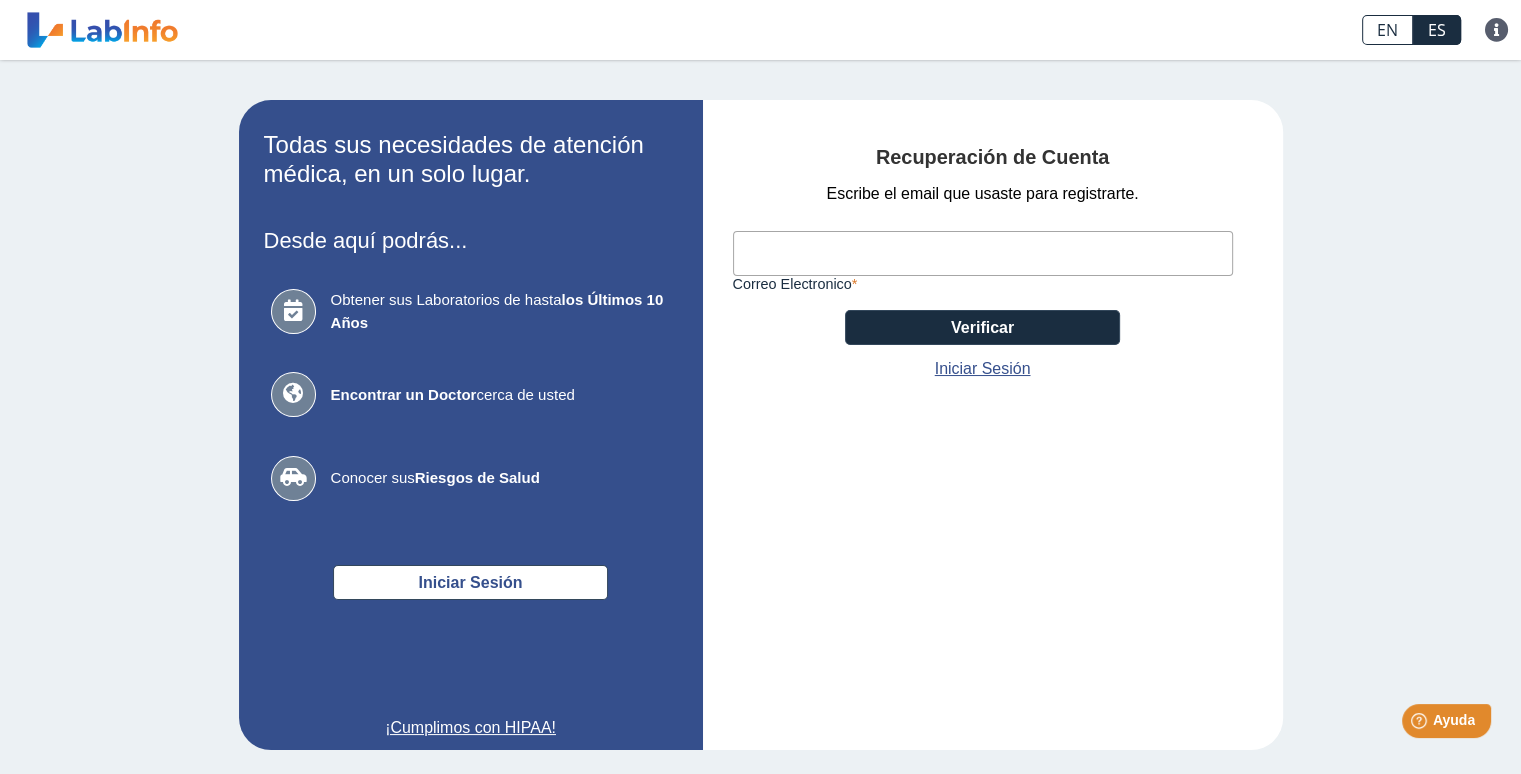 click on "Correo Electronico" at bounding box center [983, 253] 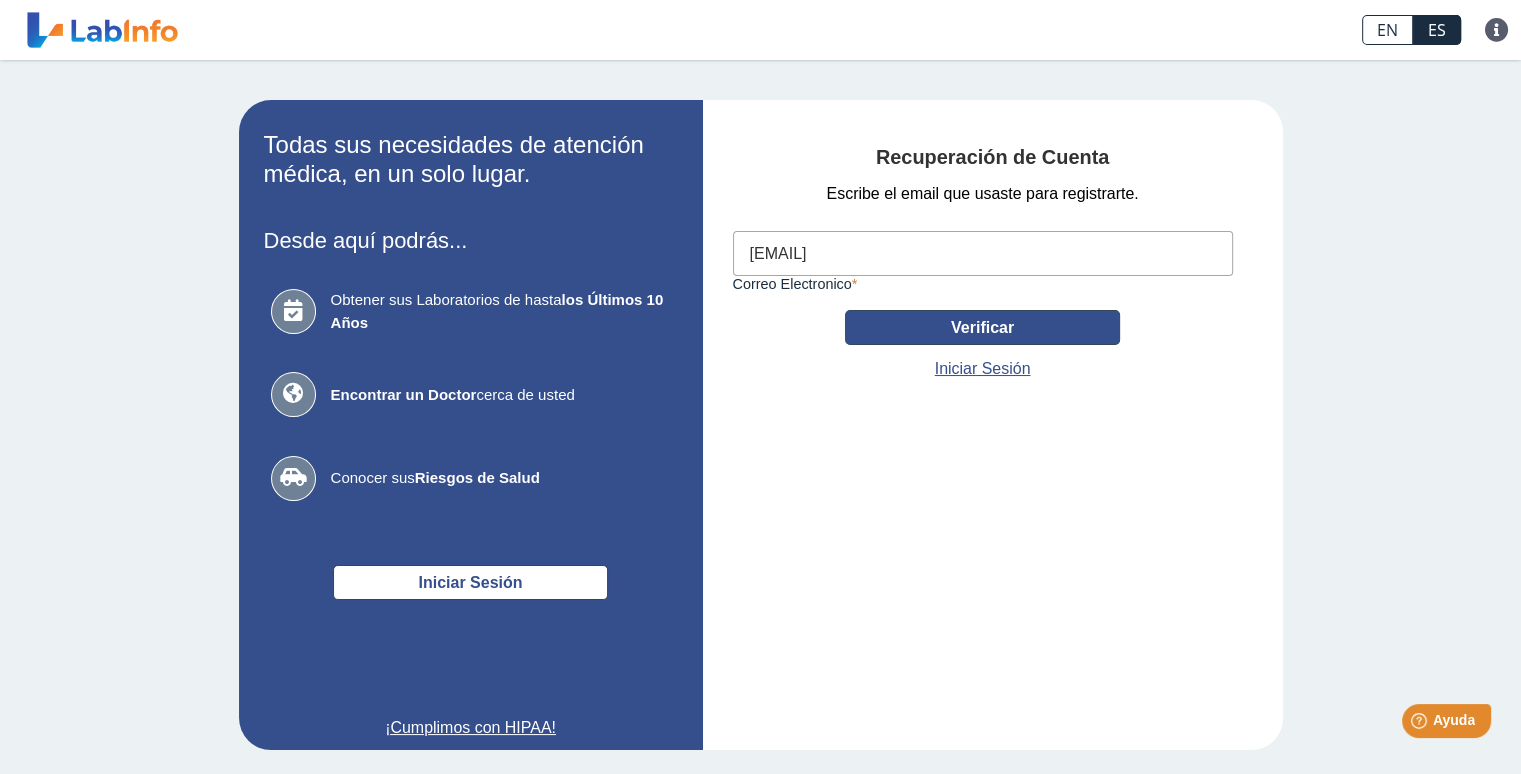 click on "Verificar" 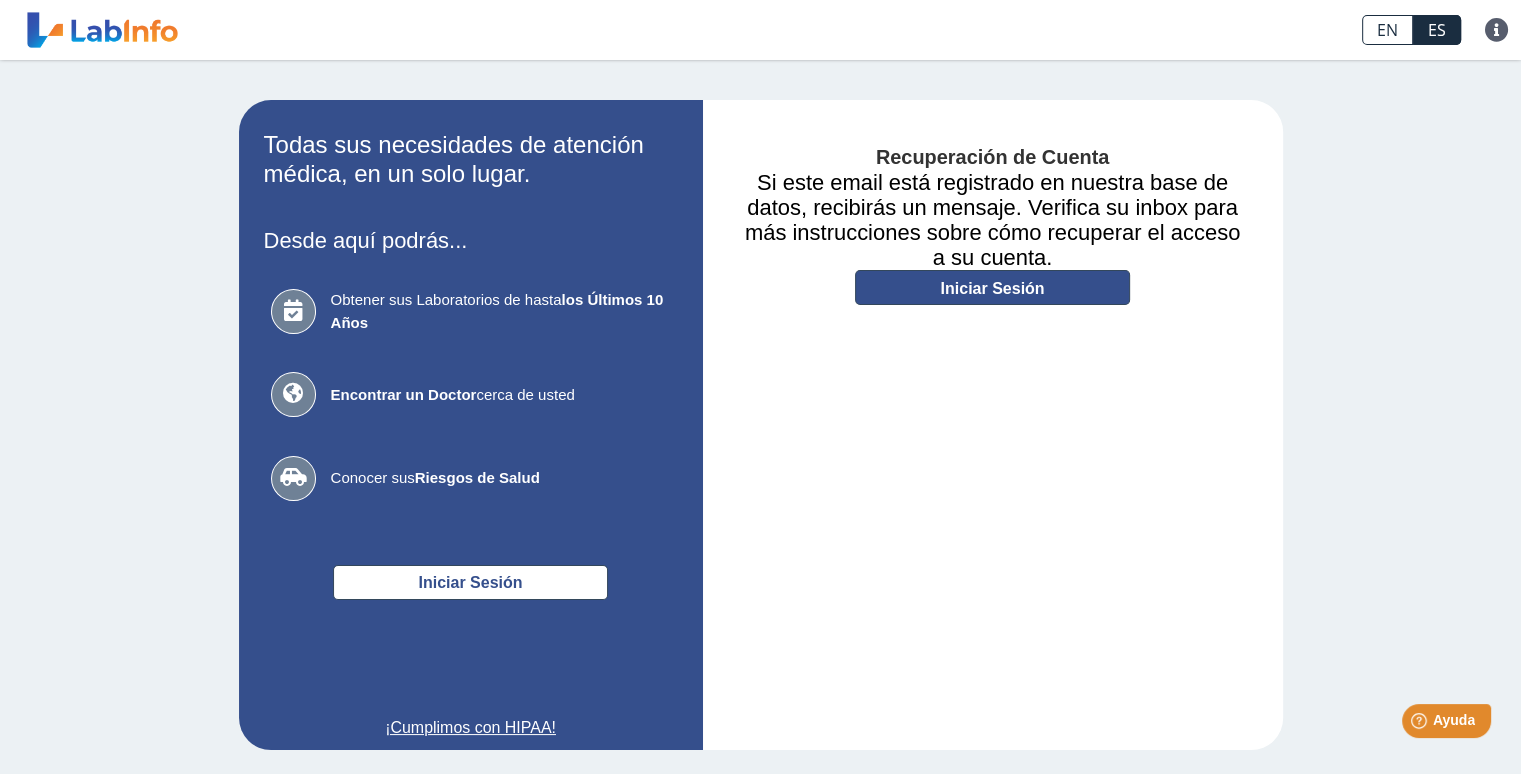 click on "Iniciar Sesión" 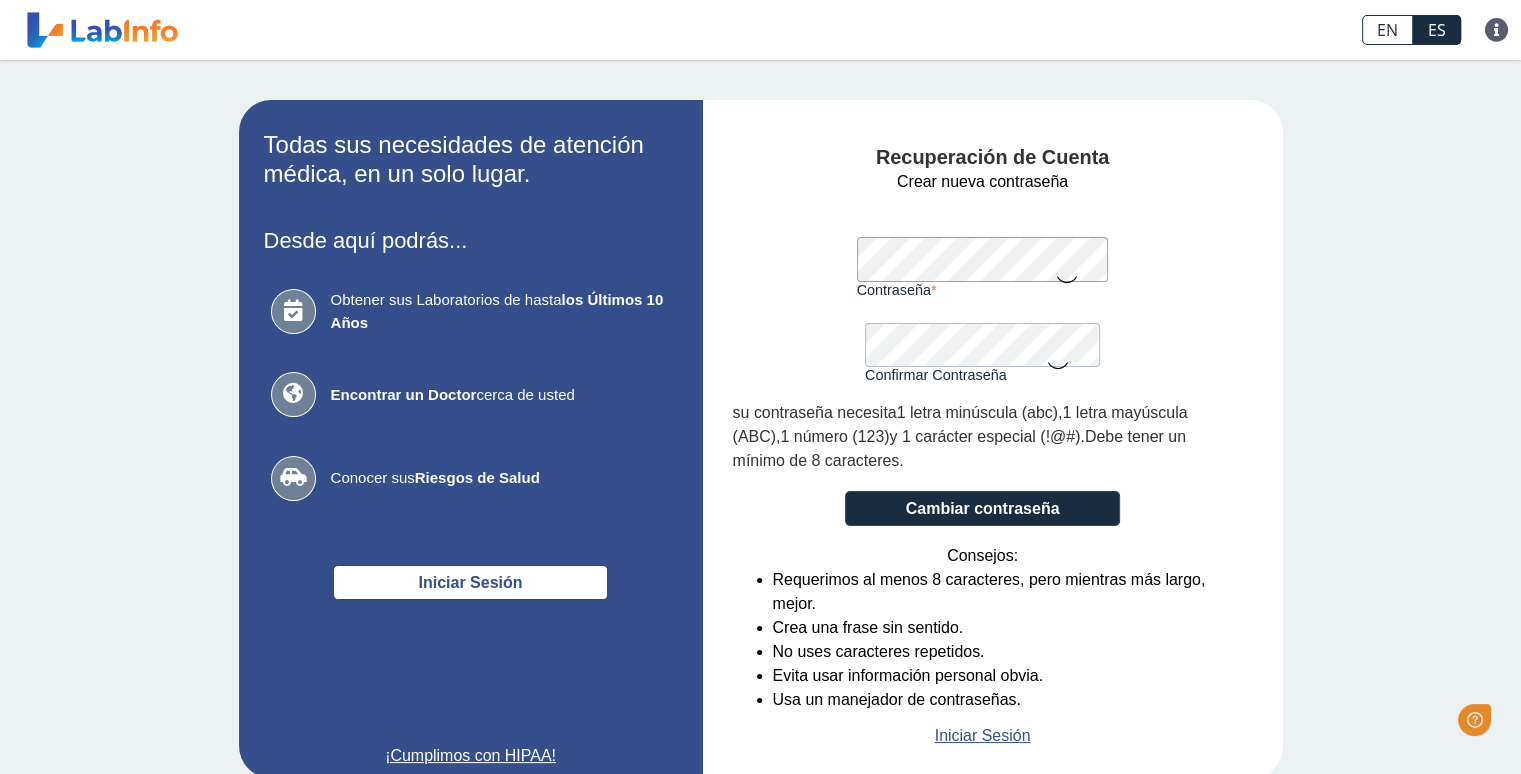 scroll, scrollTop: 0, scrollLeft: 0, axis: both 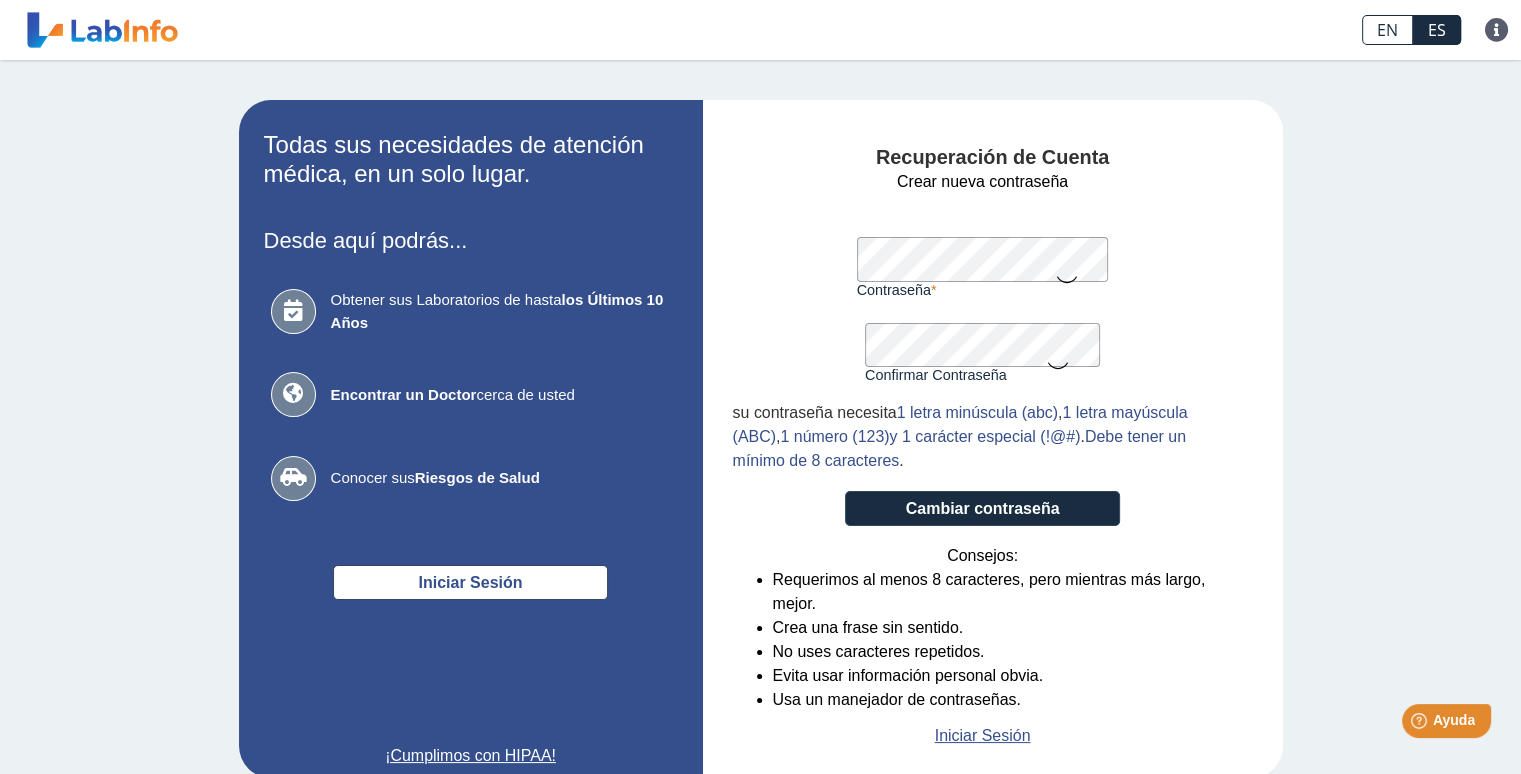 click 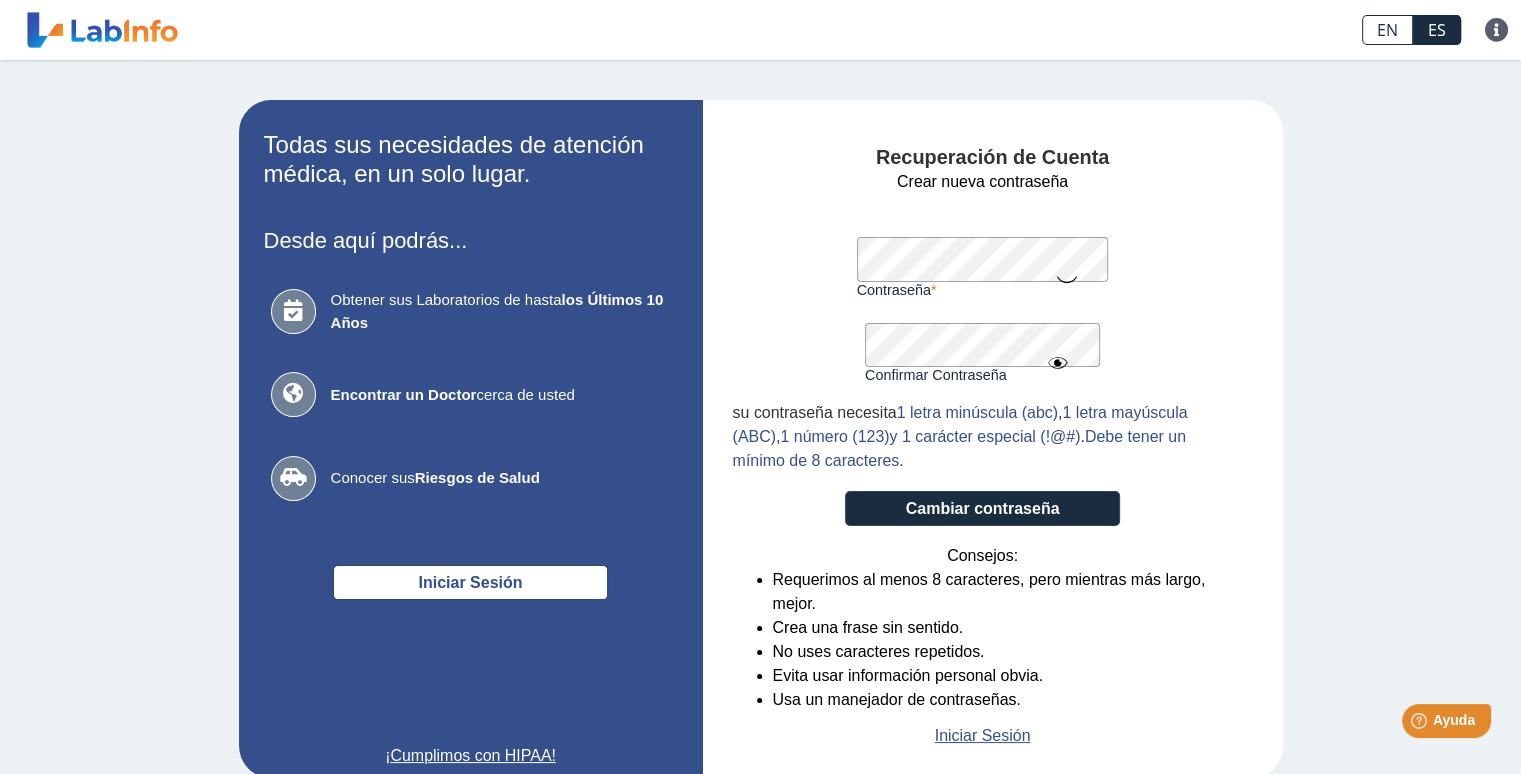 click 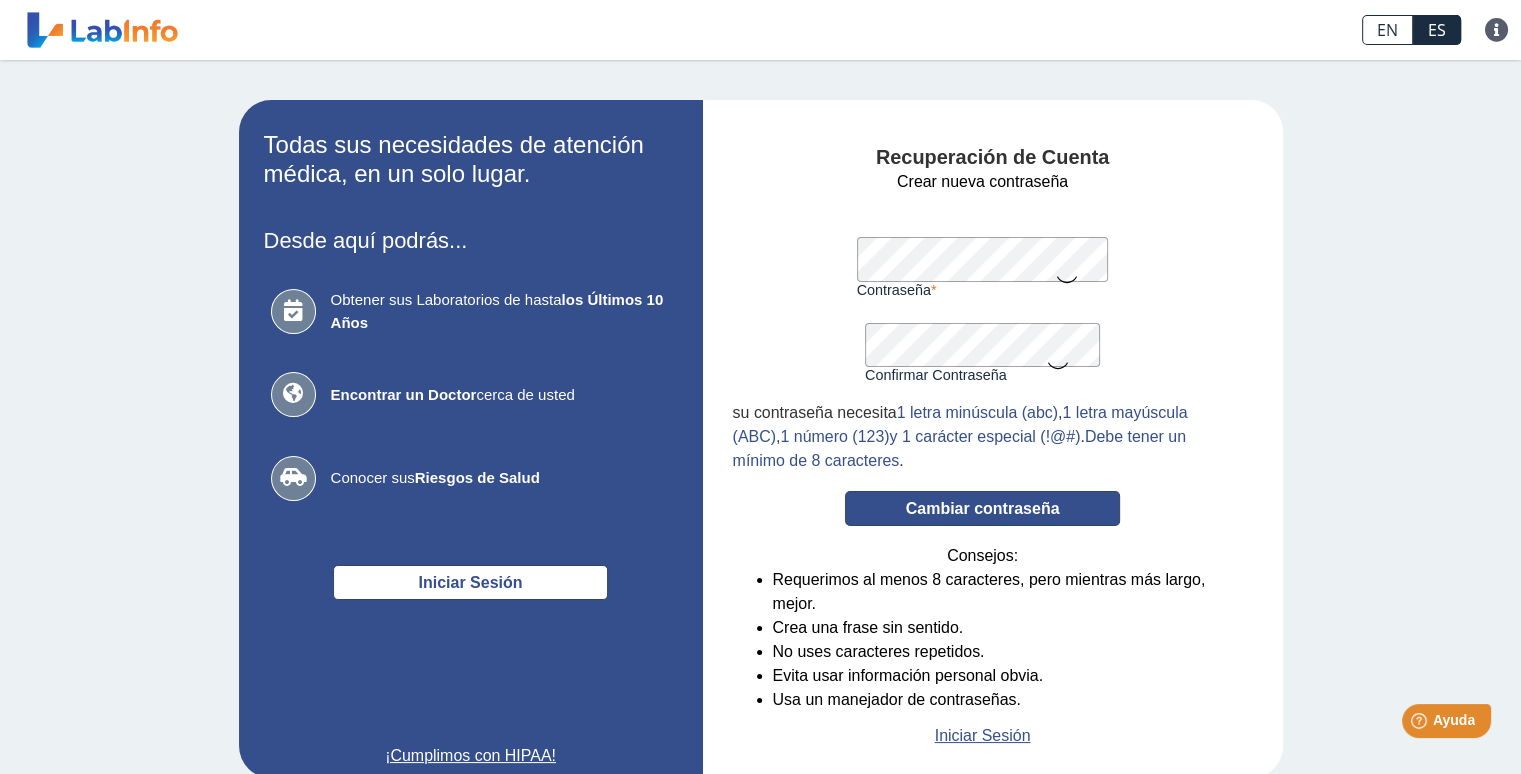 click on "Cambiar contraseña" 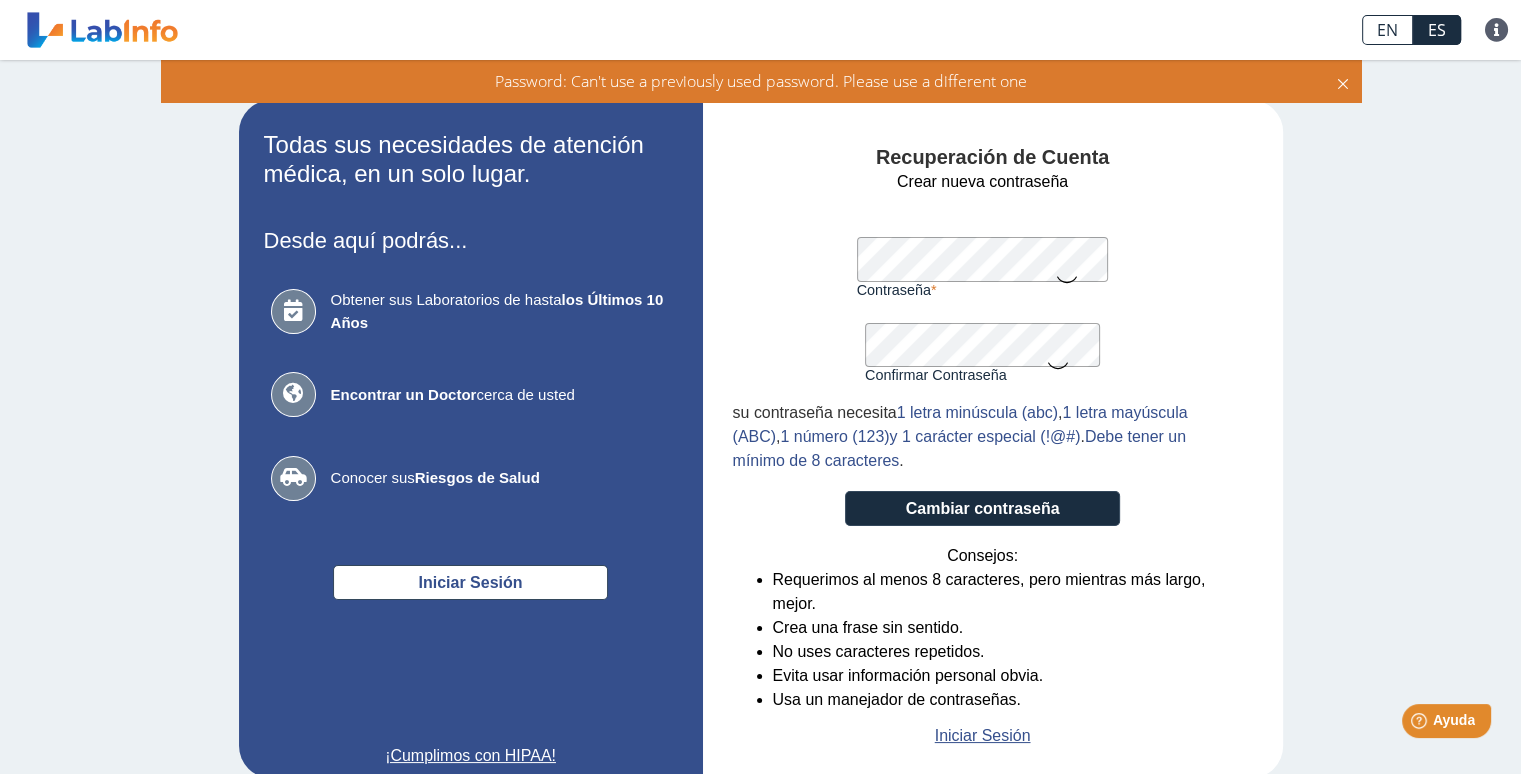 click 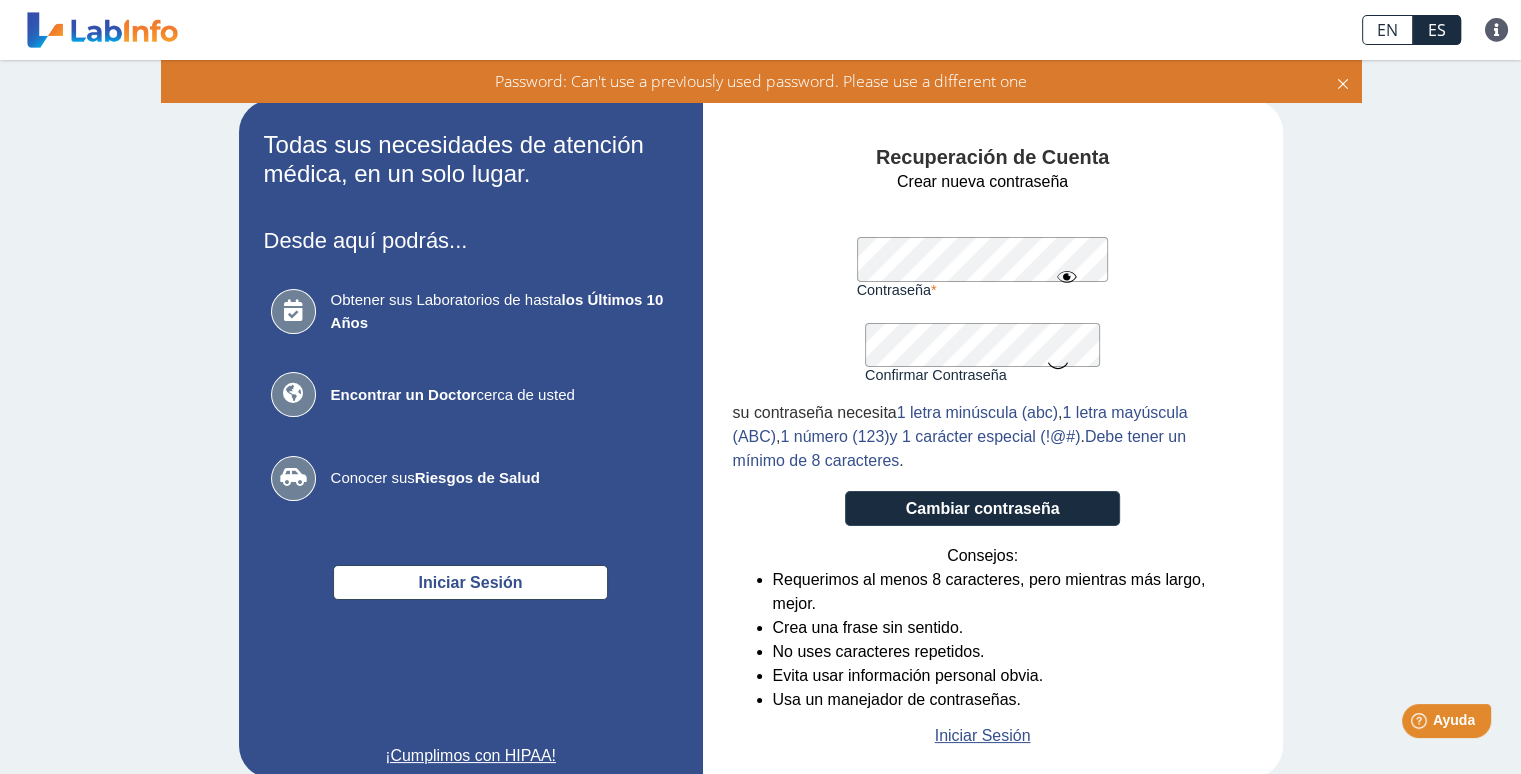 click 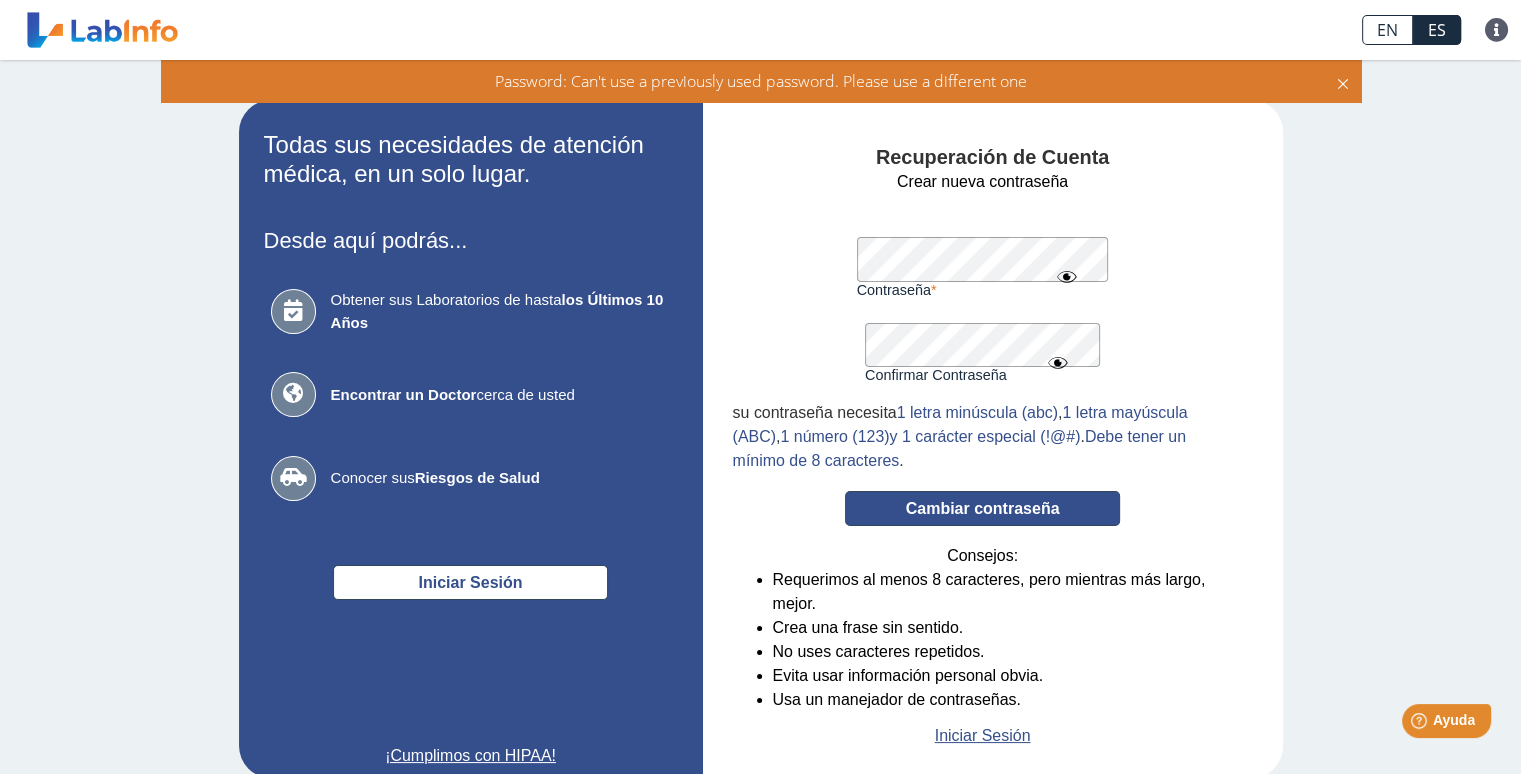 click on "Cambiar contraseña" 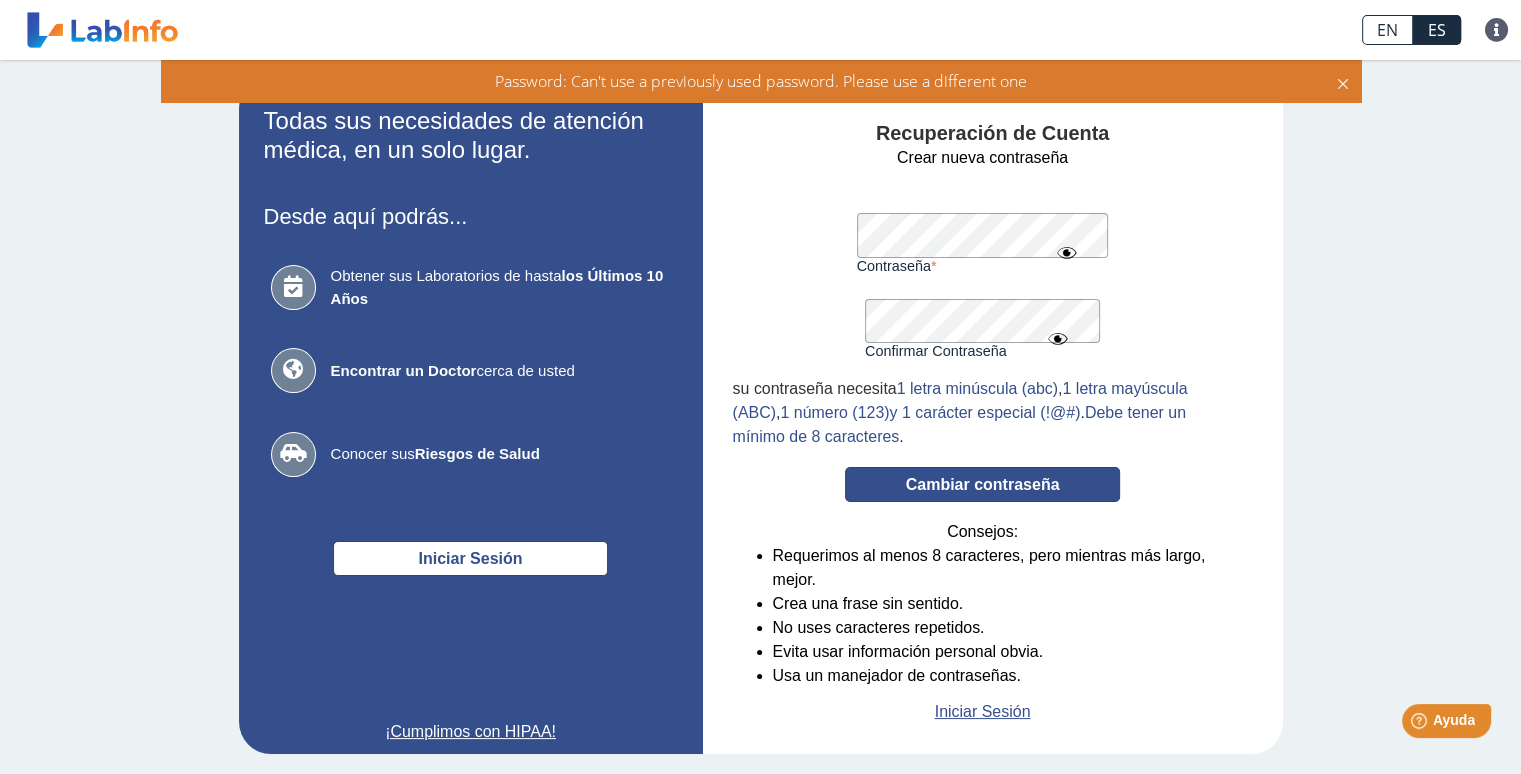 scroll, scrollTop: 45, scrollLeft: 0, axis: vertical 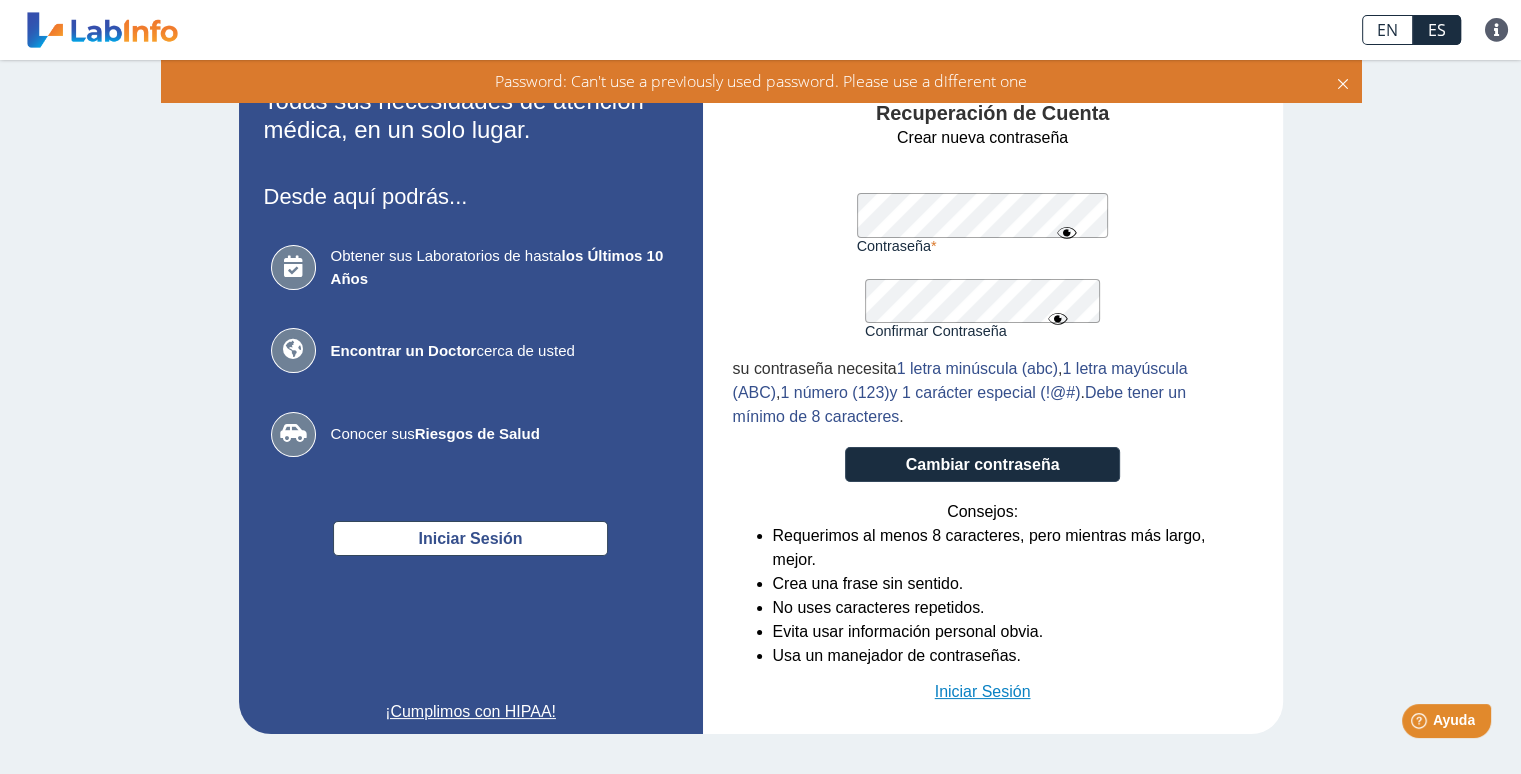 click on "Iniciar Sesión" 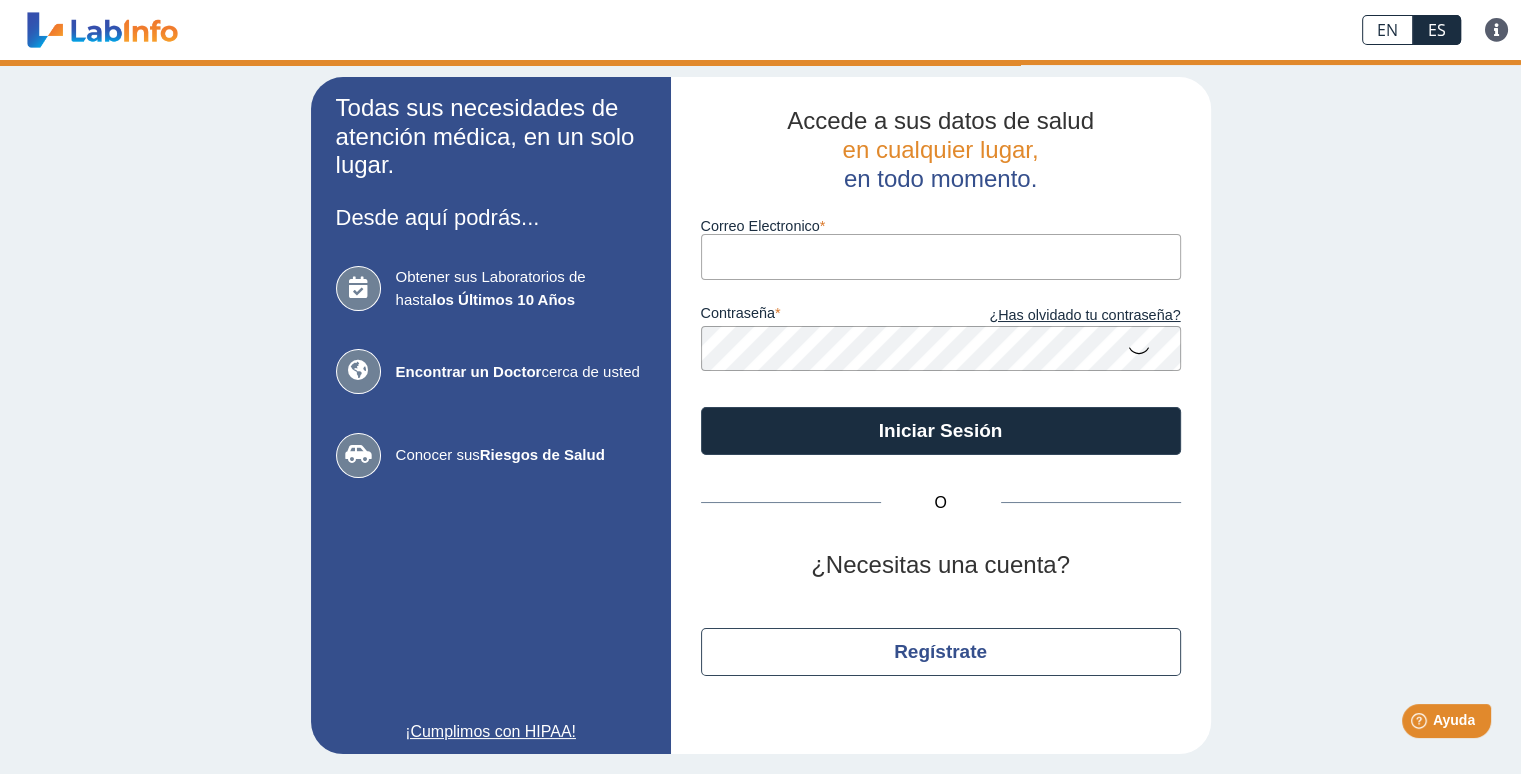 scroll, scrollTop: 3, scrollLeft: 0, axis: vertical 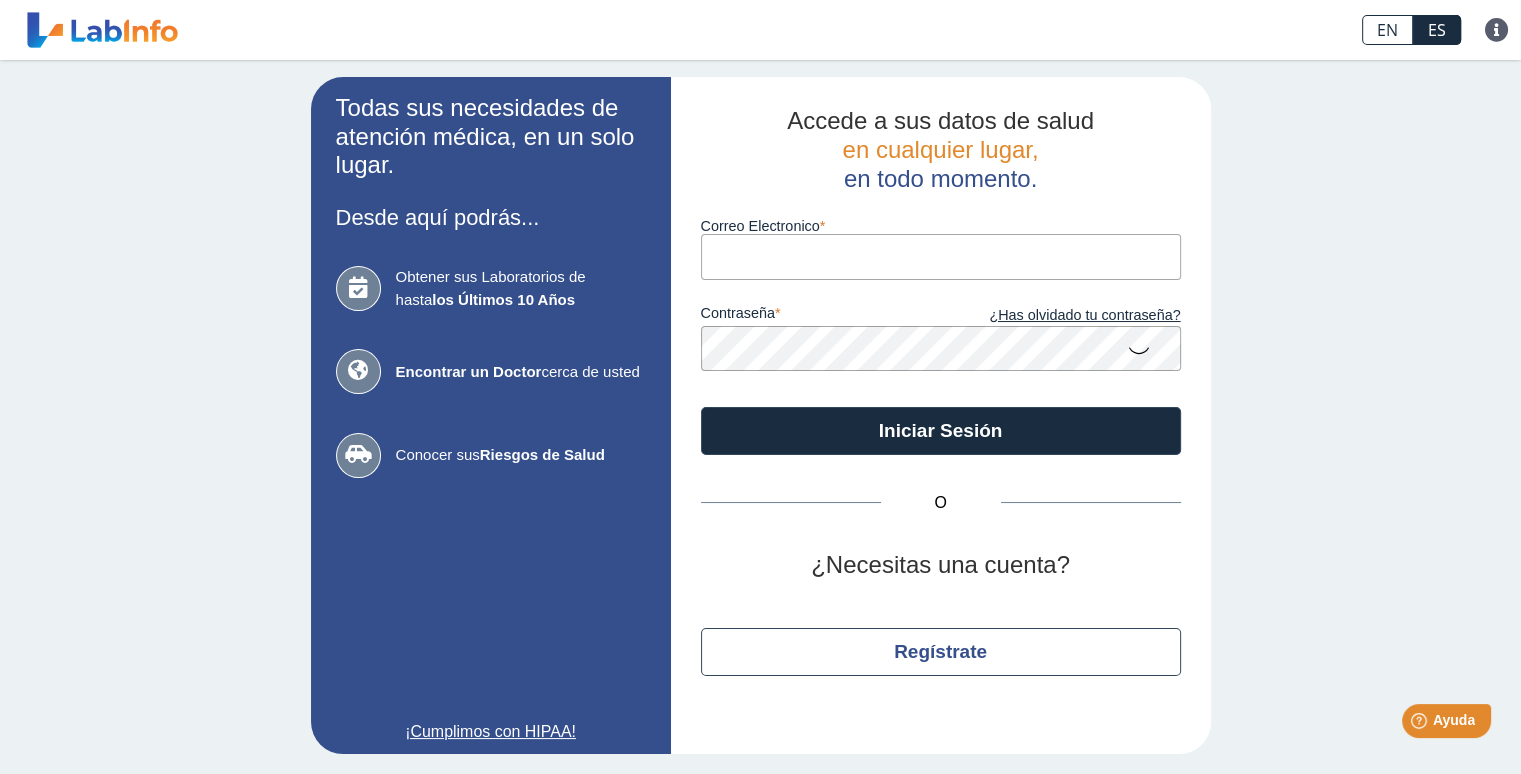 click on "Correo Electronico" at bounding box center [941, 256] 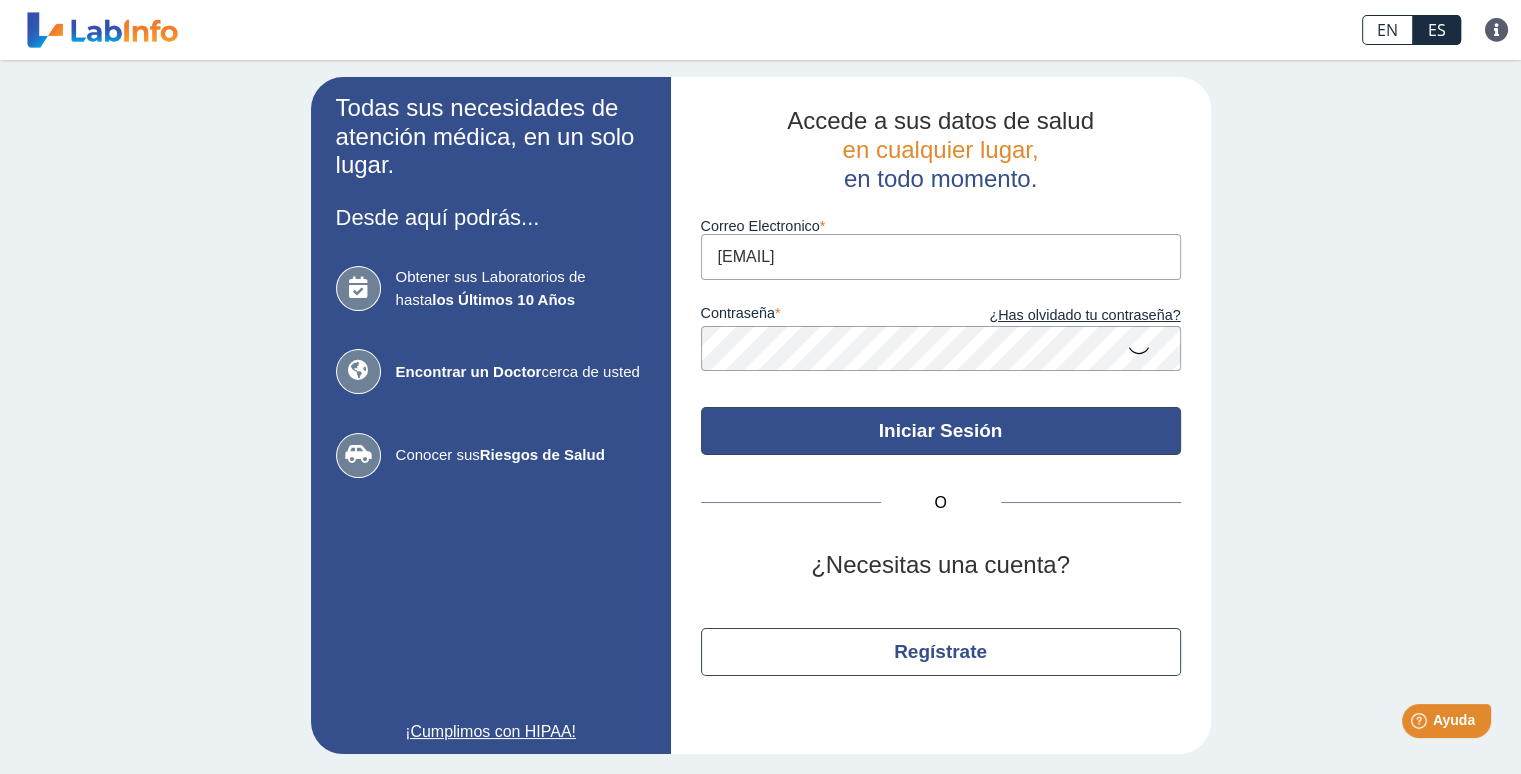 click on "Iniciar Sesión" 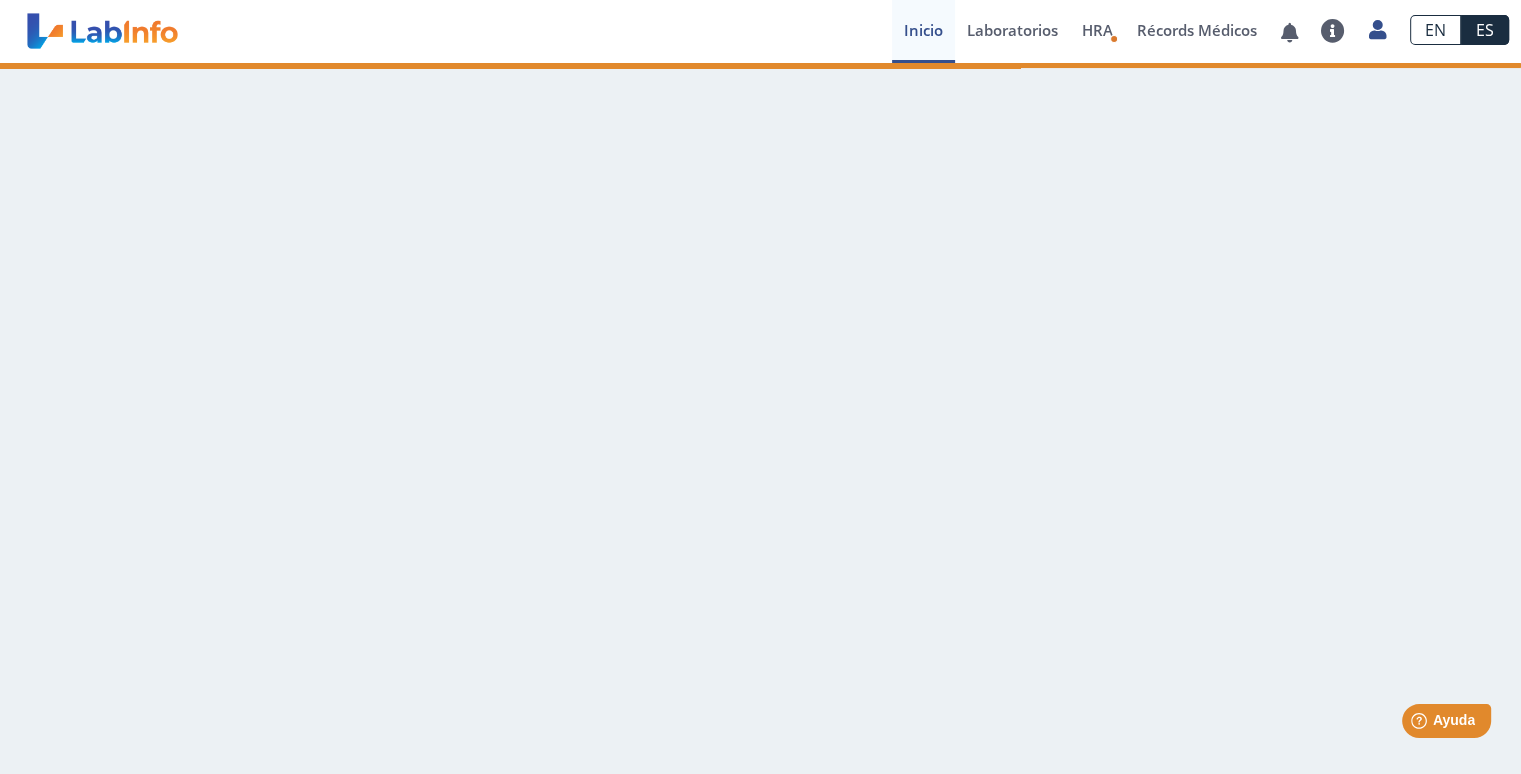 scroll, scrollTop: 0, scrollLeft: 0, axis: both 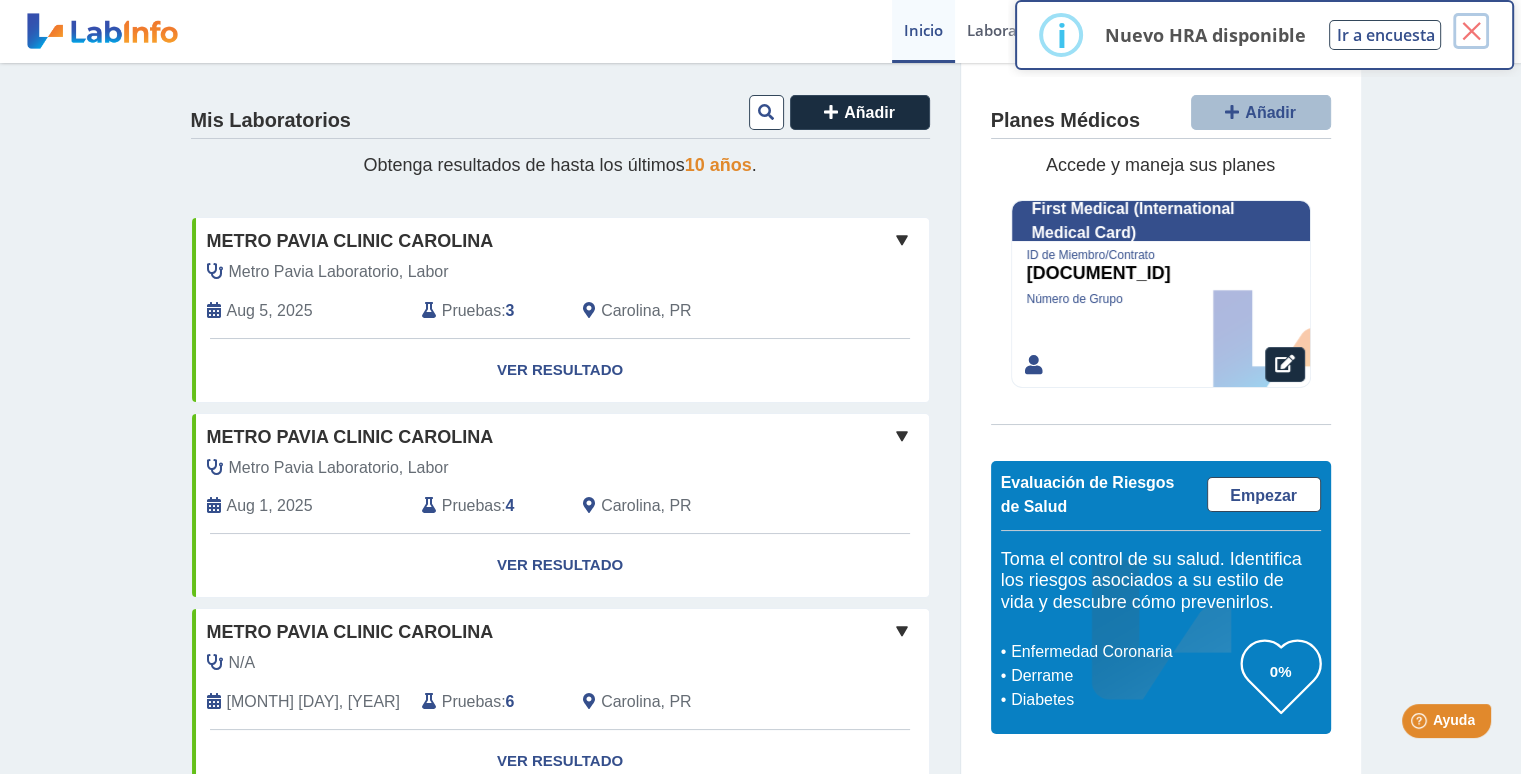 click on "×" at bounding box center [1471, 31] 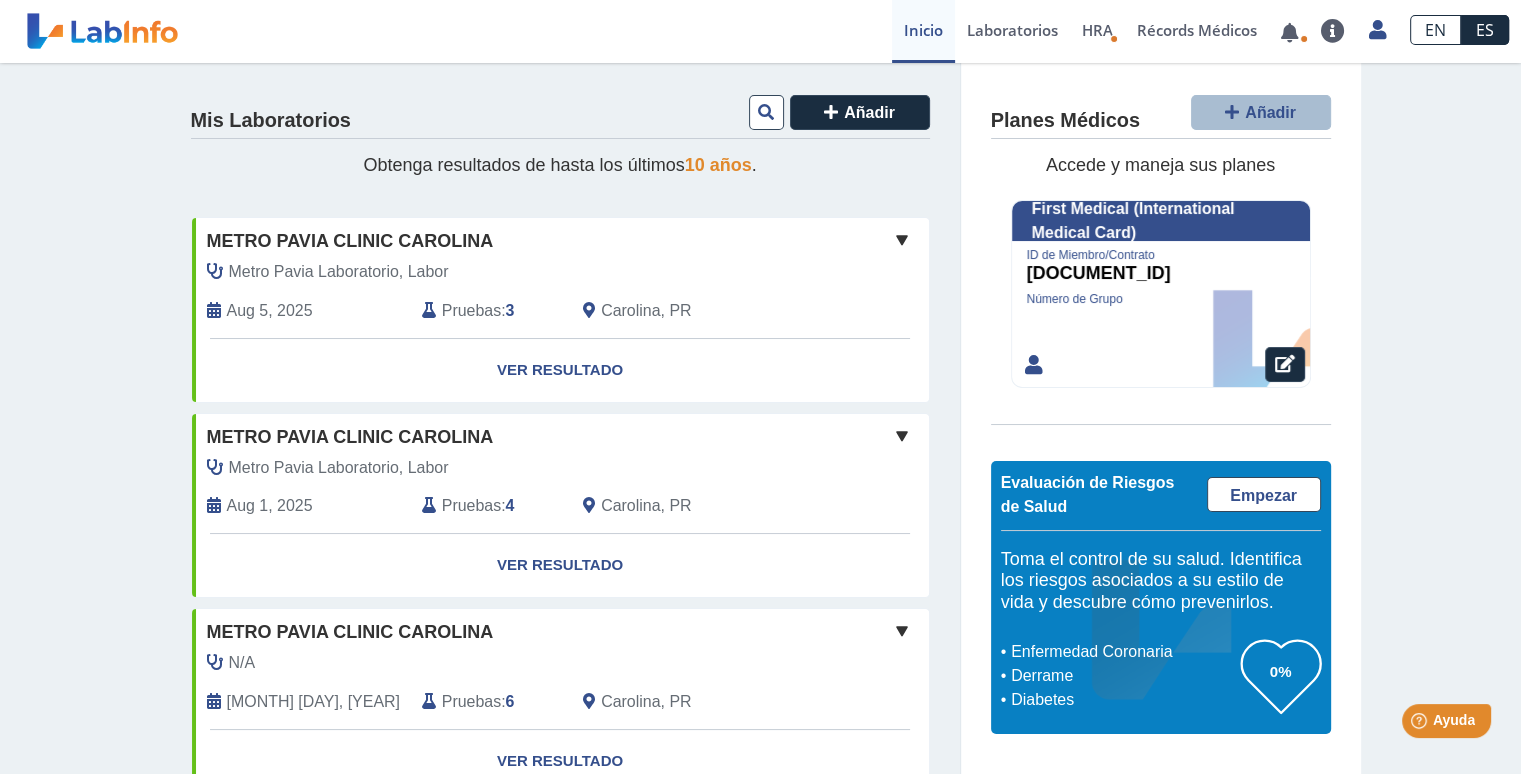 click 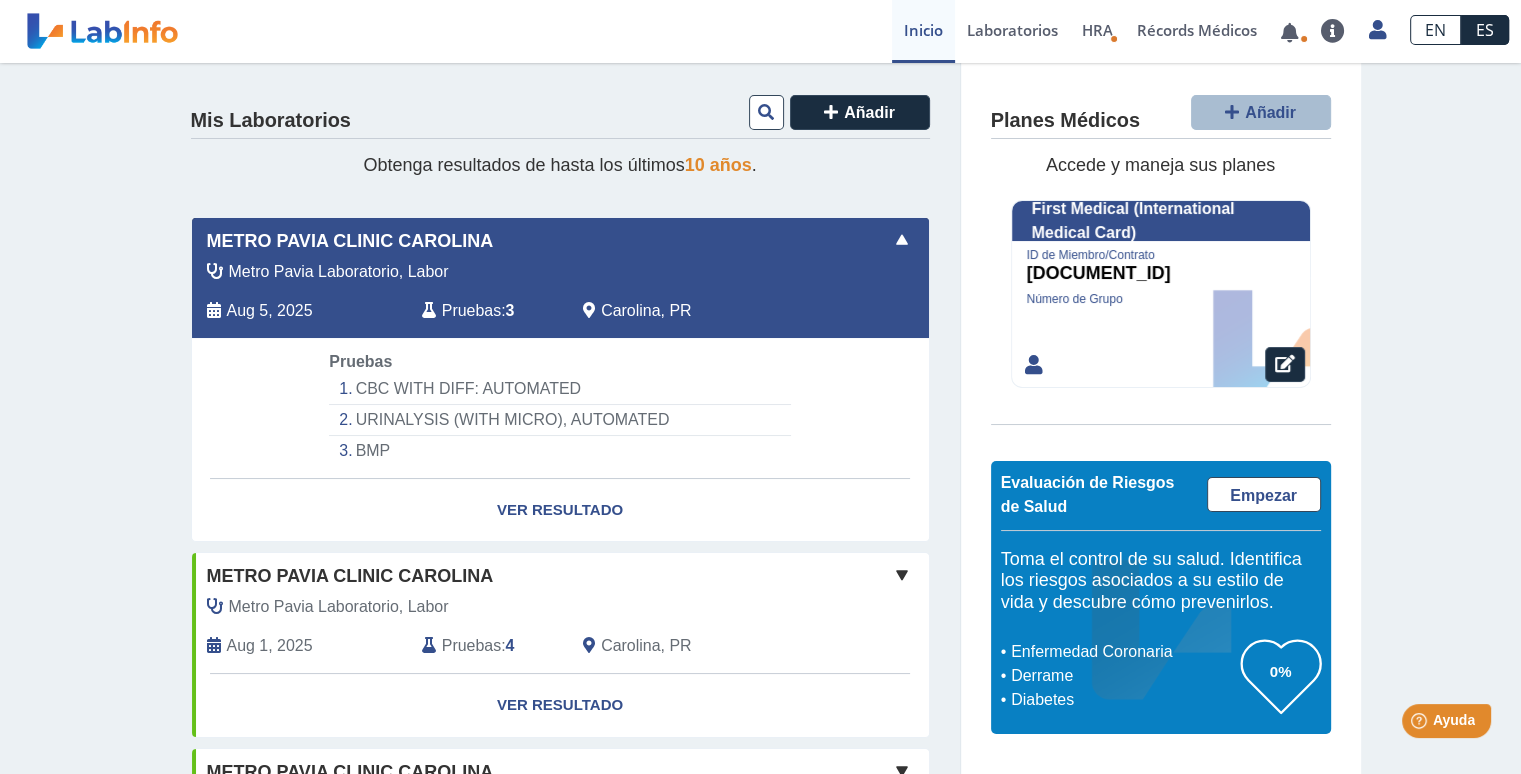 click 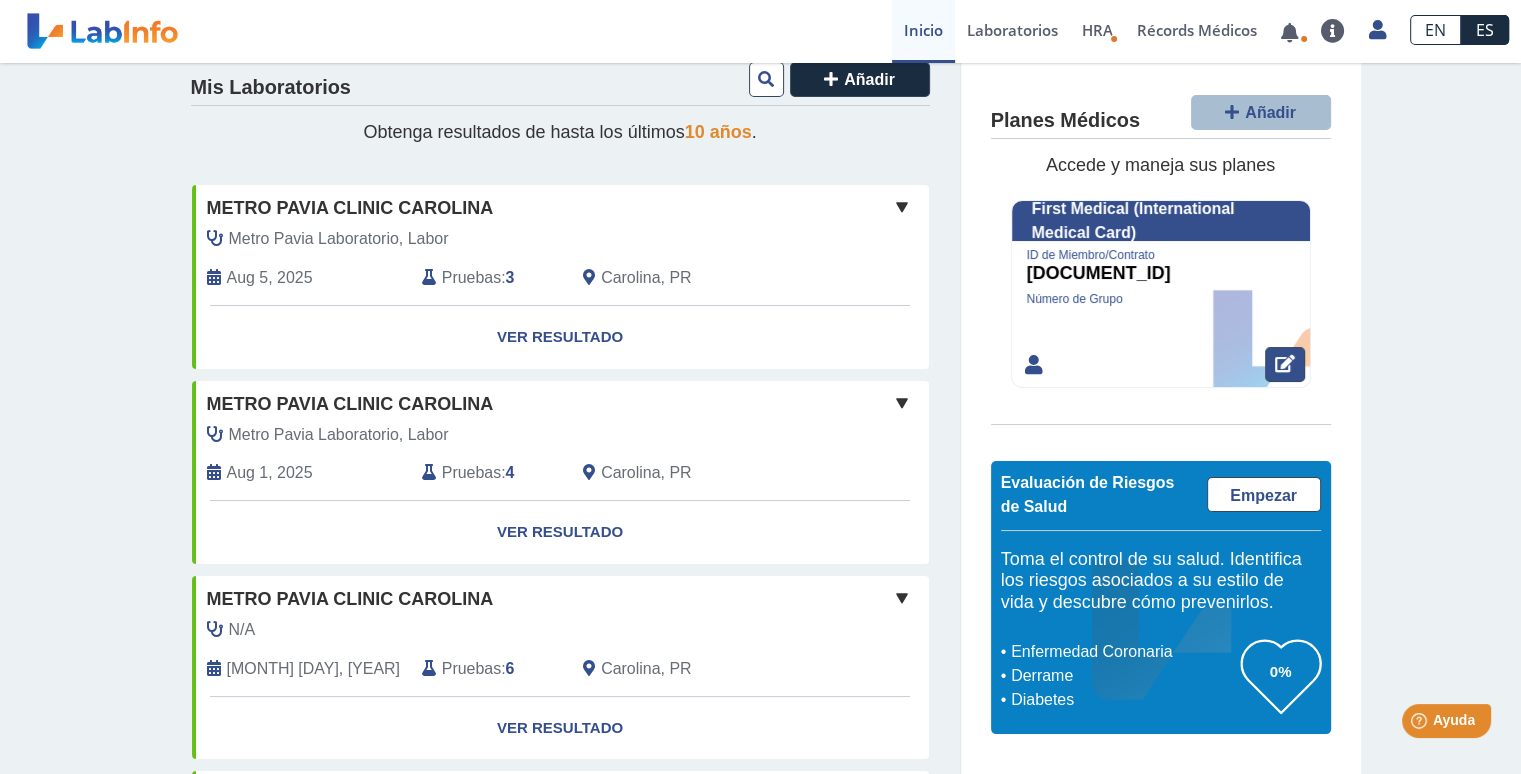 scroll, scrollTop: 0, scrollLeft: 0, axis: both 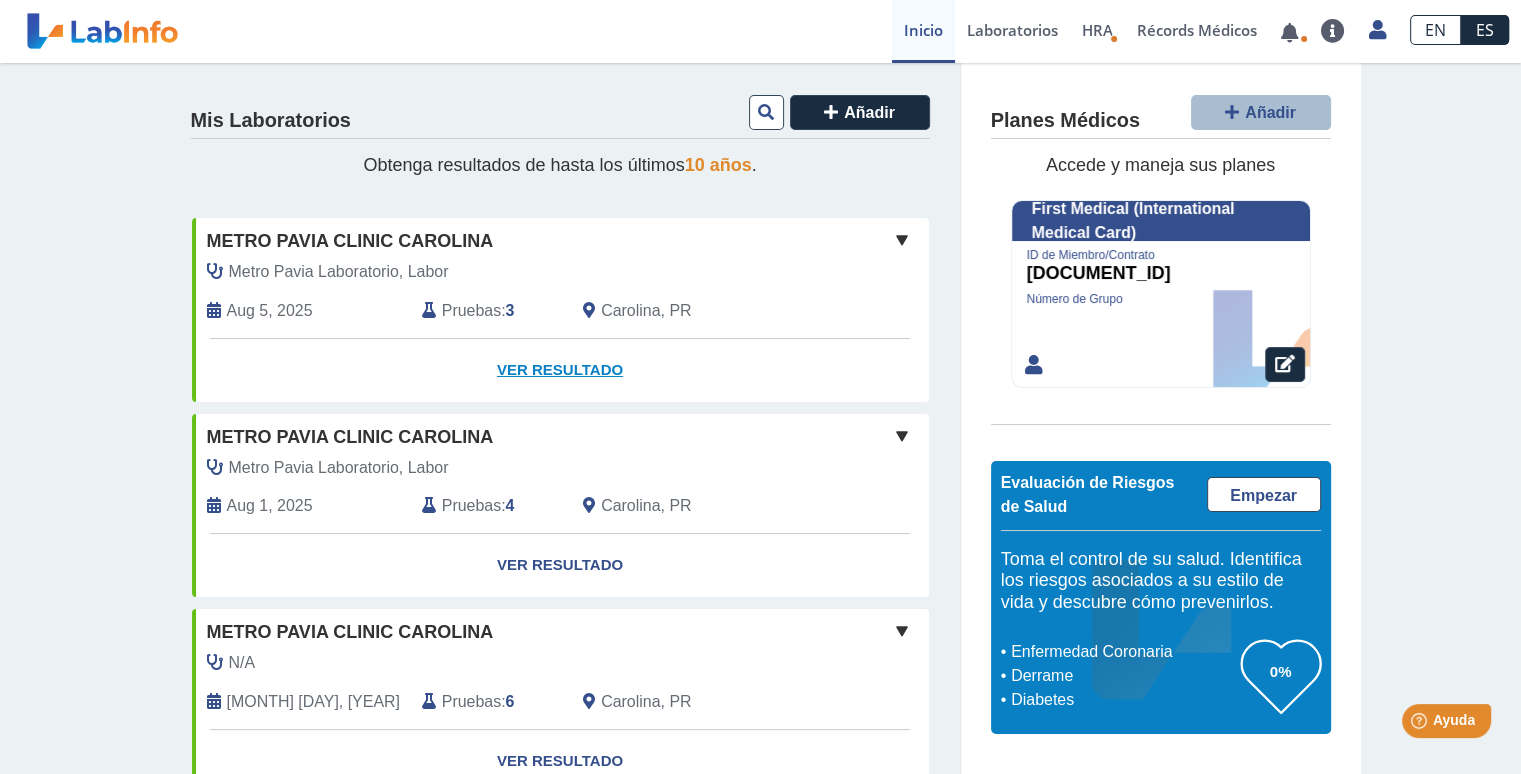 click on "Ver Resultado" 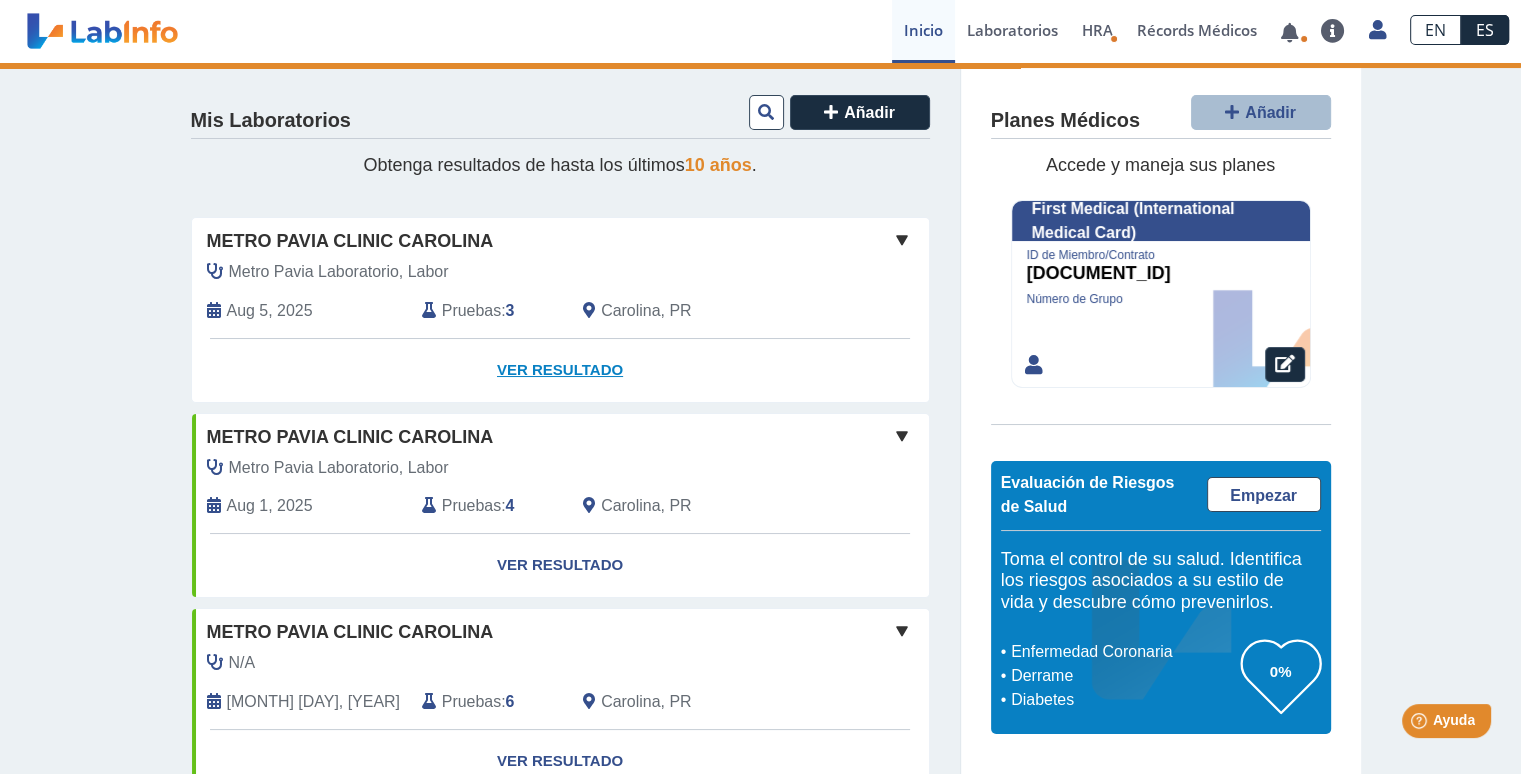 click on "Ver Resultado" 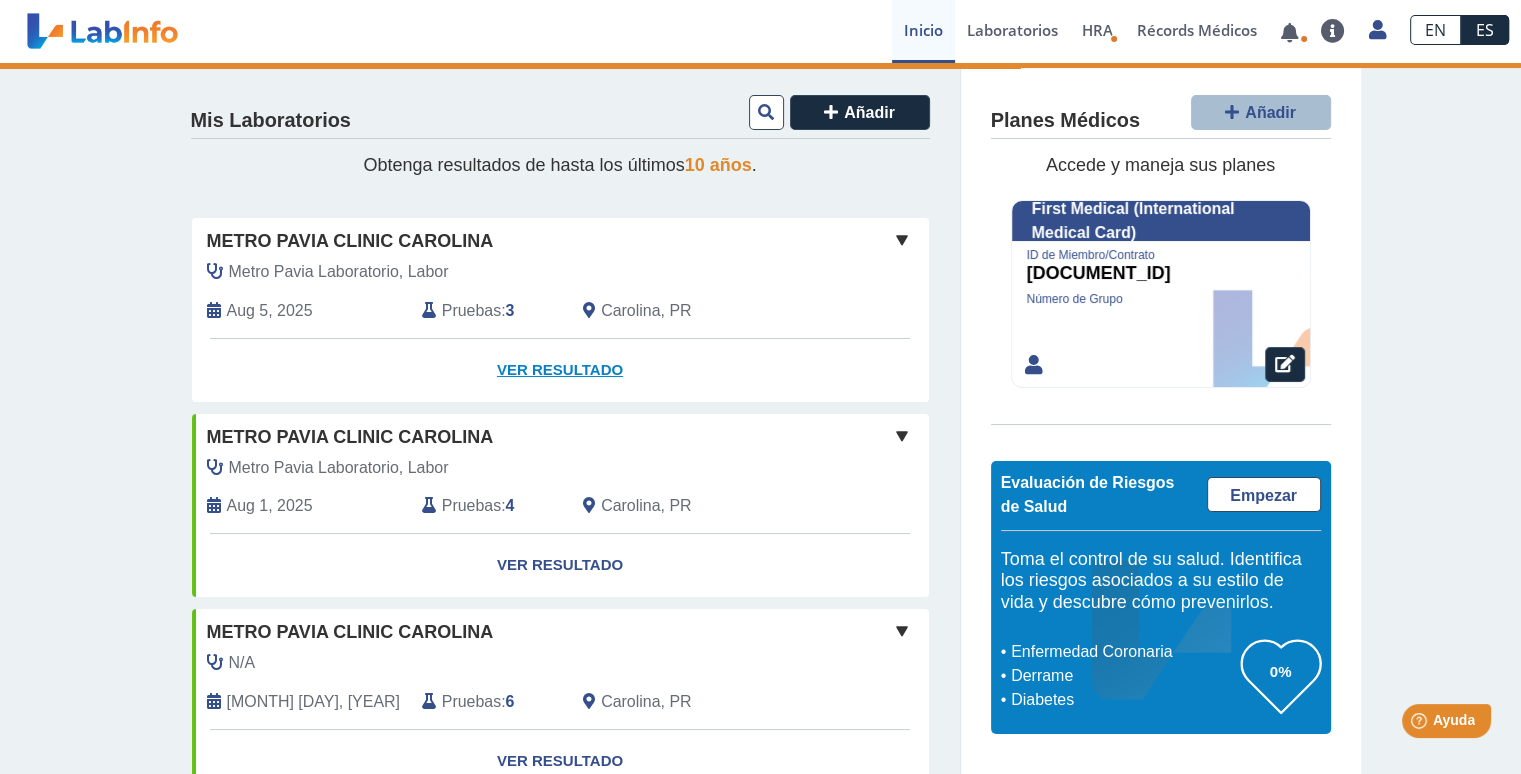 click on "Ver Resultado" 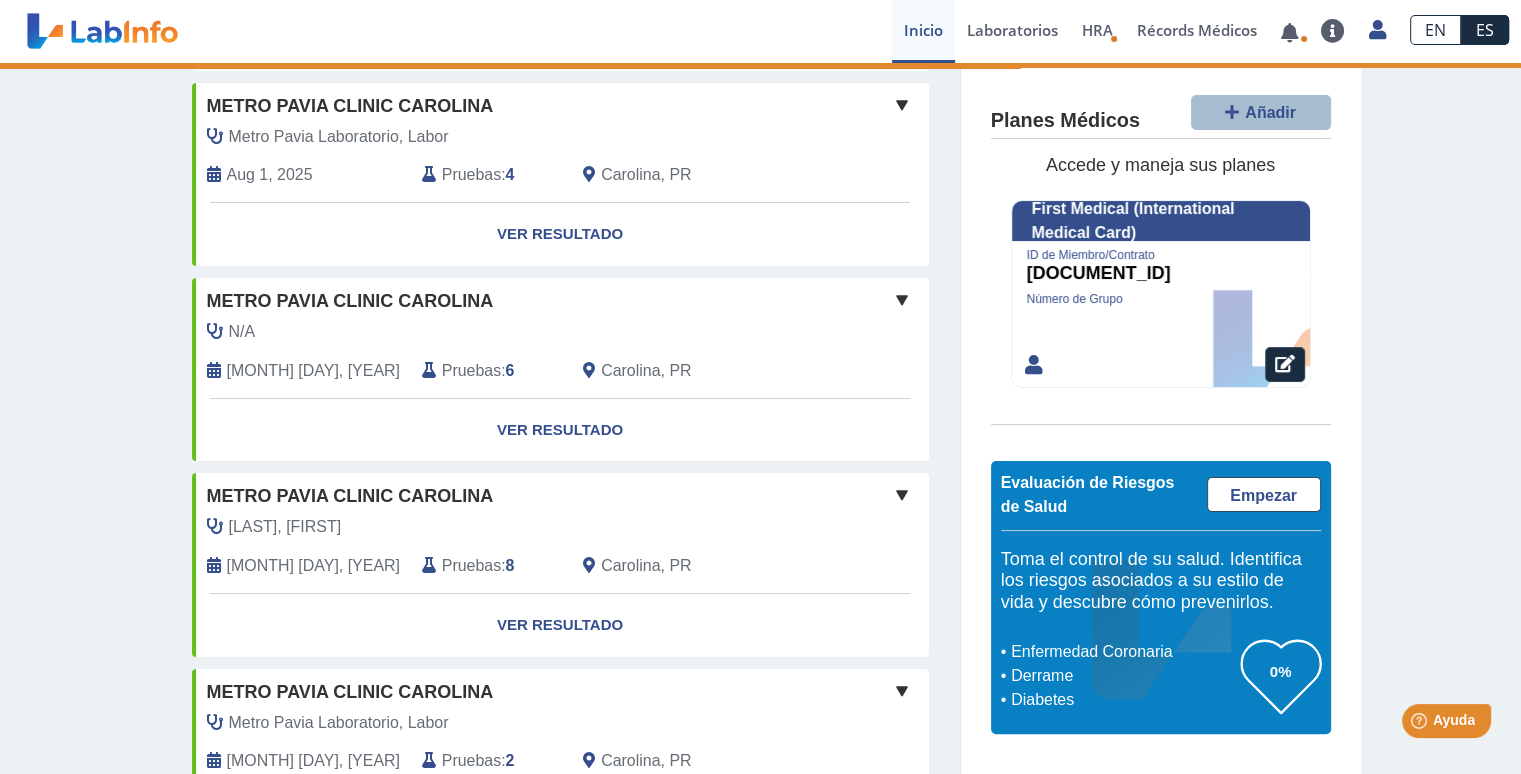 scroll, scrollTop: 0, scrollLeft: 0, axis: both 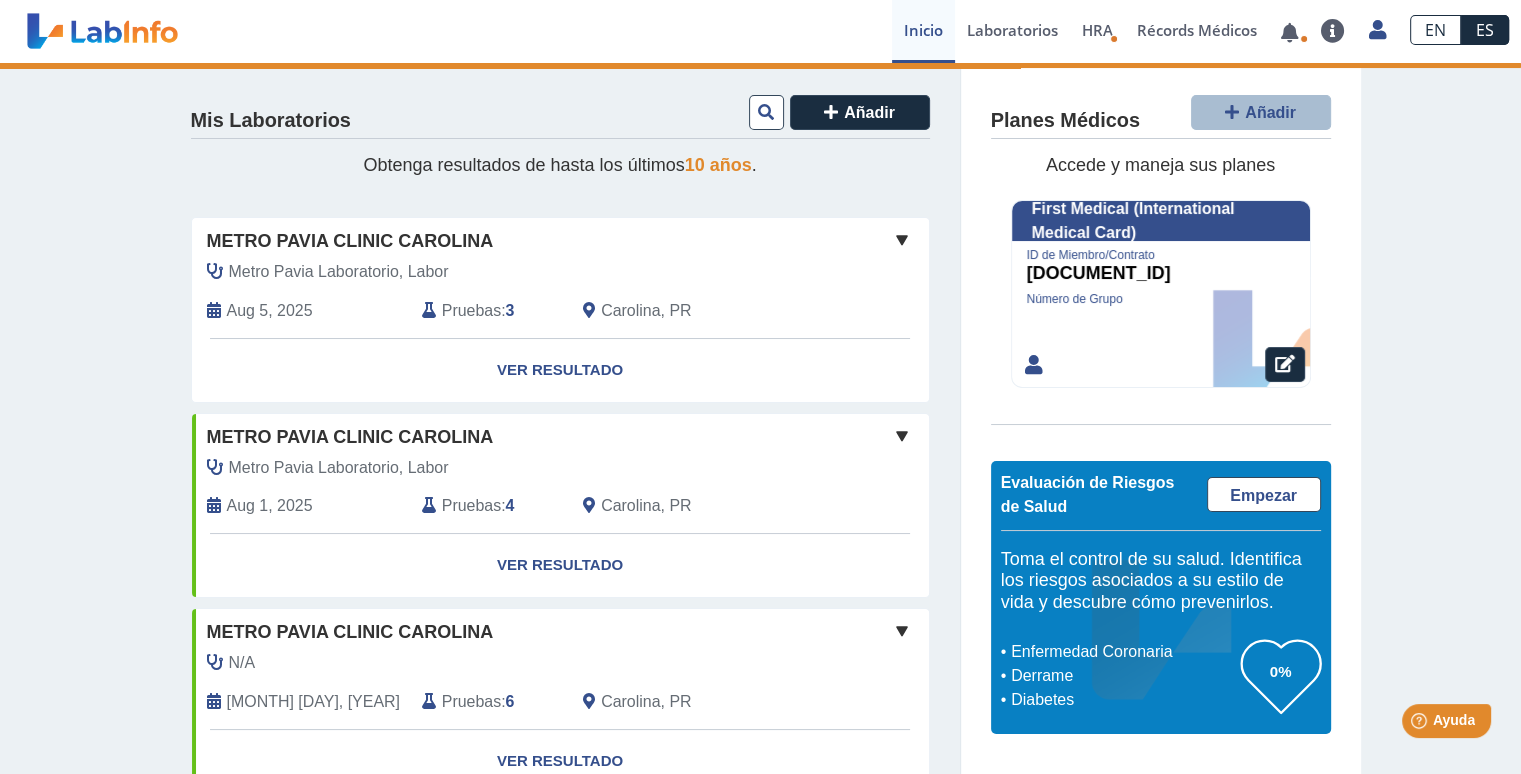 click 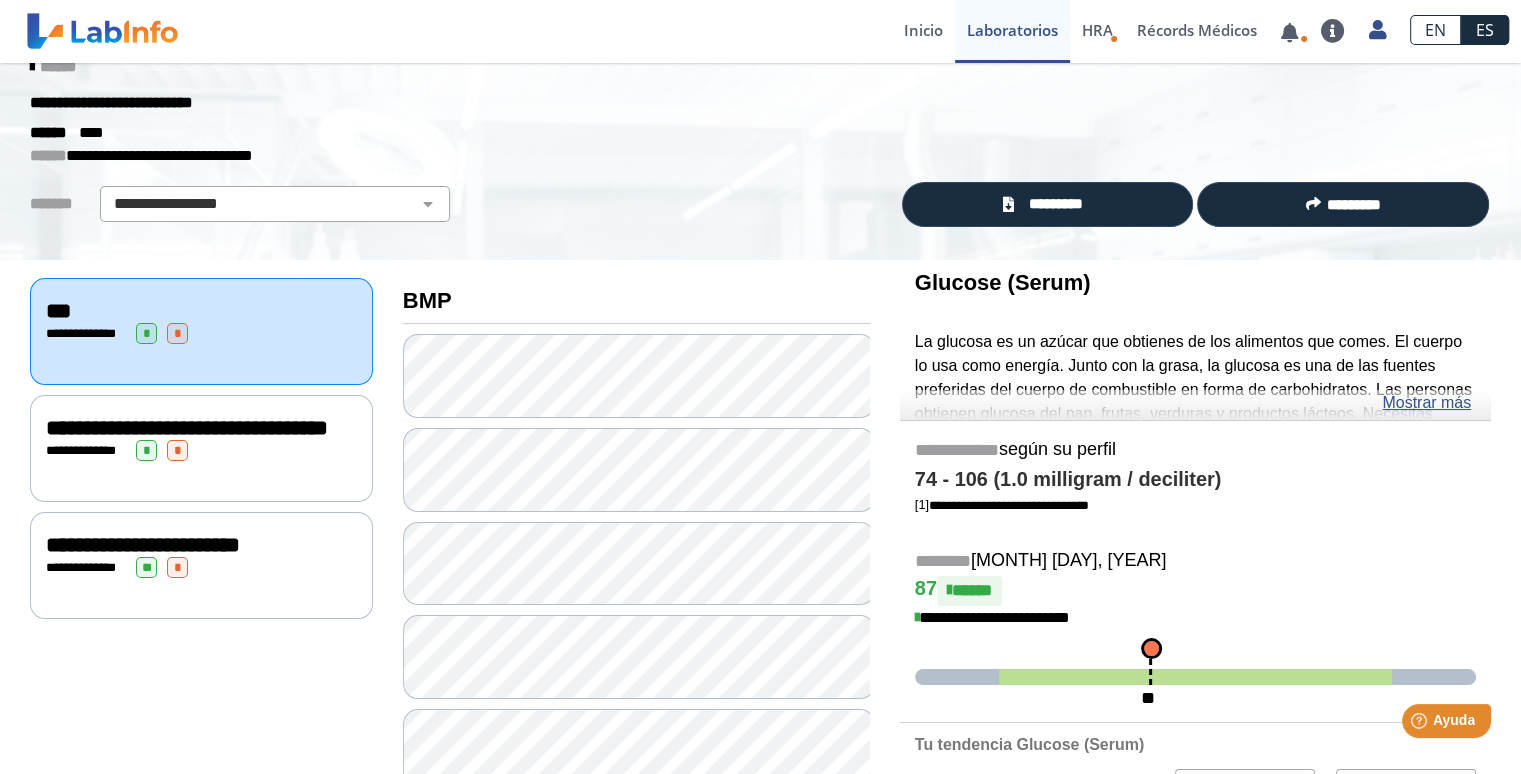 scroll, scrollTop: 0, scrollLeft: 0, axis: both 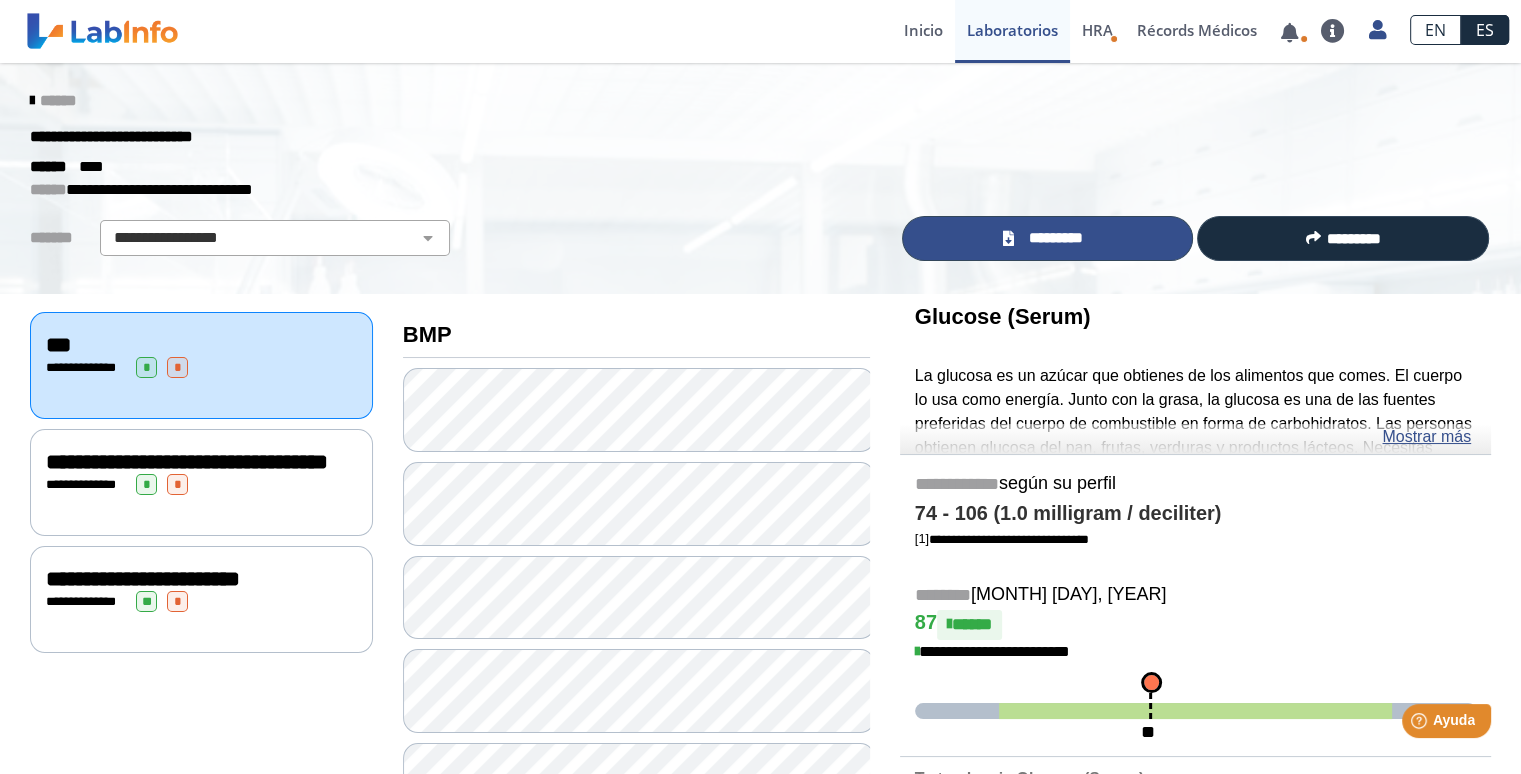 click on "*********" 